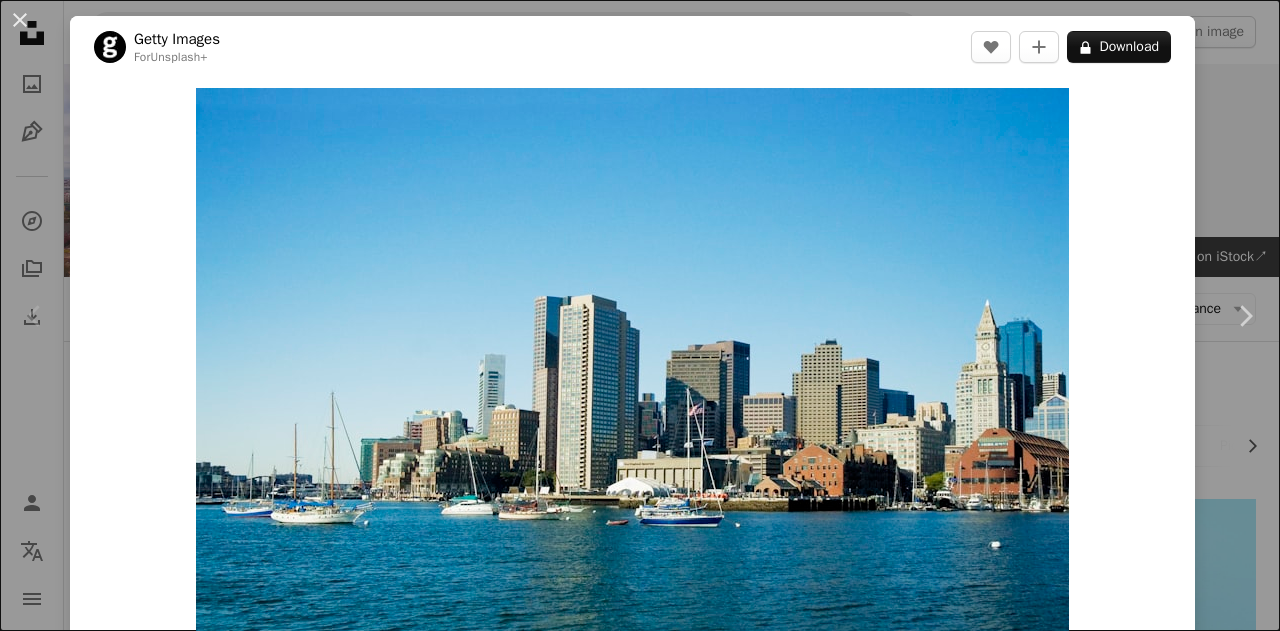 scroll, scrollTop: 417, scrollLeft: 0, axis: vertical 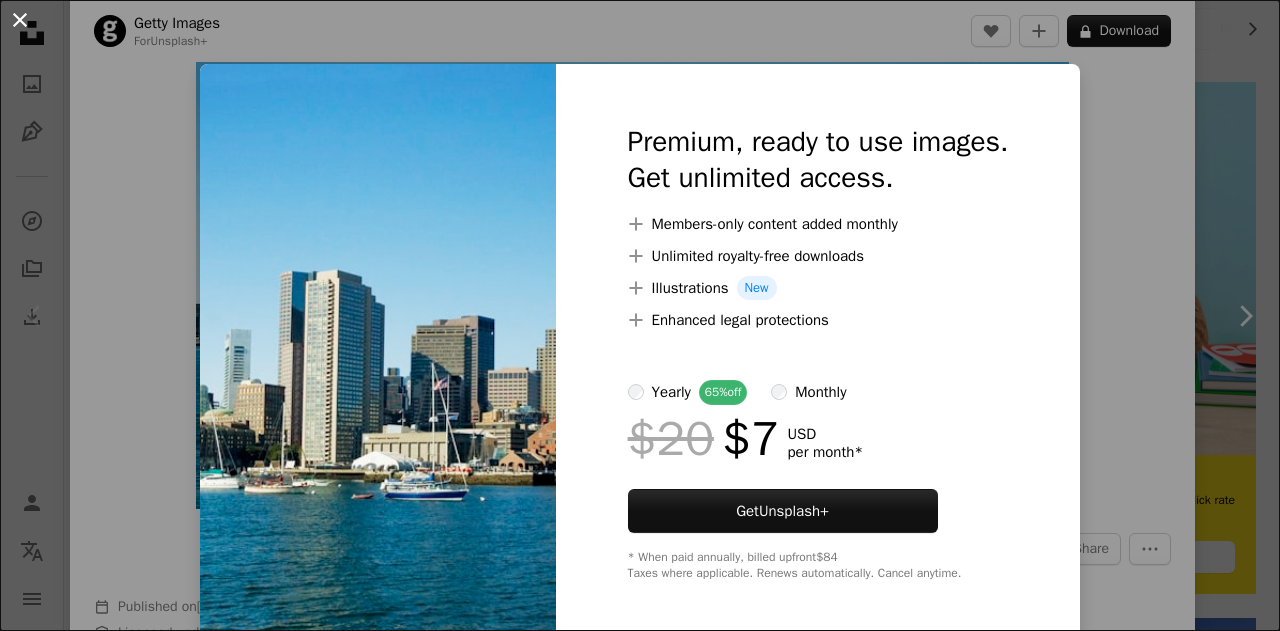 click on "An X shape" at bounding box center [20, 20] 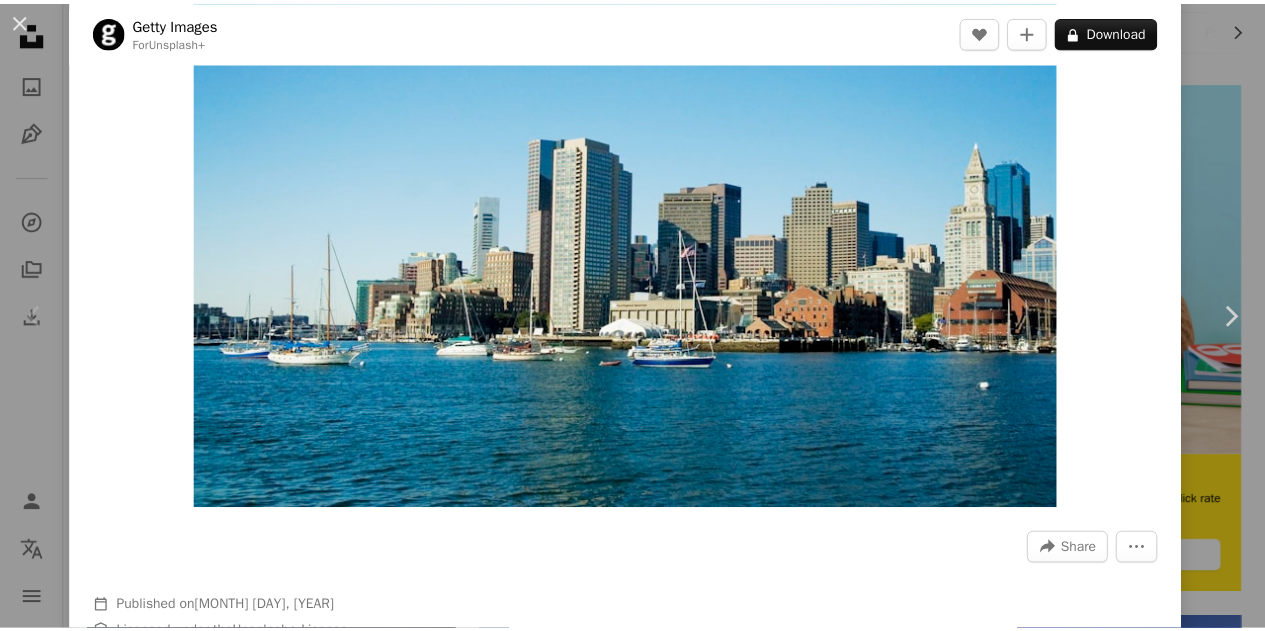 scroll, scrollTop: 0, scrollLeft: 0, axis: both 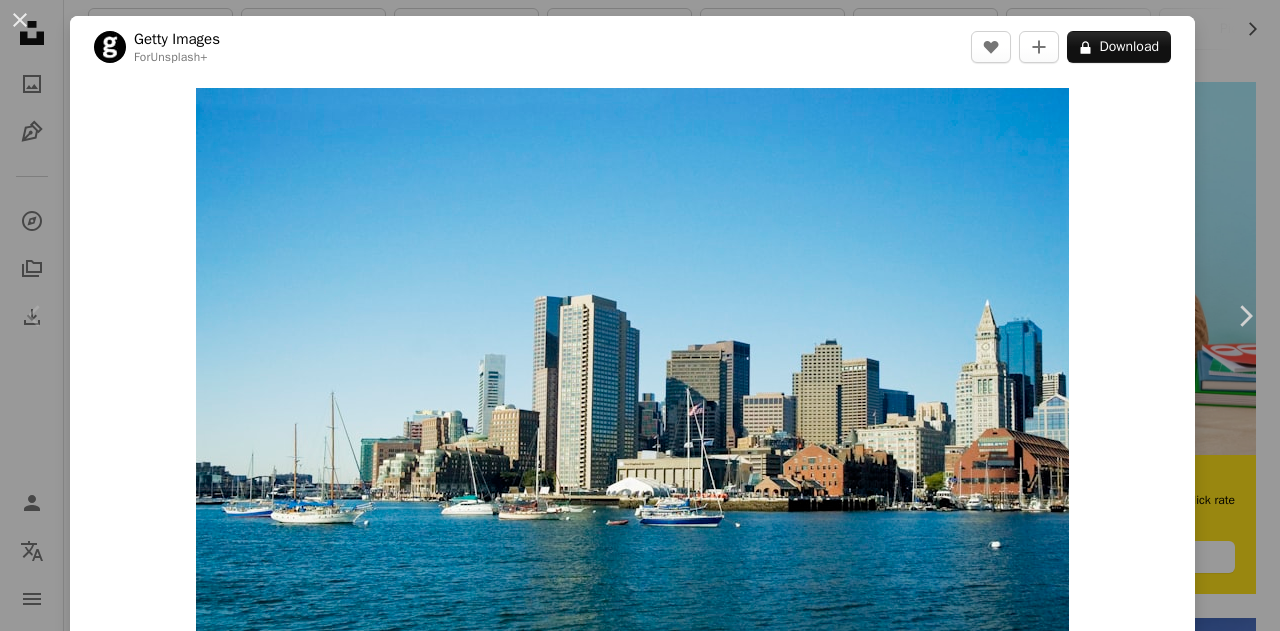 click on "An X shape Chevron left Chevron right Getty Images For Unsplash+ A heart A plus sign A lock Download Zoom in A forward-right arrow Share More Actions Calendar outlined Published on [MONTH] [DAY], [YEAR] Safety Licensed under the Unsplash+ License city blue usa transportation skyscraper tower clear sky sailboat day color image no people famous place urban skyline [CITY] harbor [RIVER_NAME] built structure nautical vessel Free stock photos Related images Plus sign for Unsplash+ A heart A plus sign Getty Images For Unsplash+ A lock Download Plus sign for Unsplash+ A heart A plus sign Getty Images For Unsplash+ A lock Download Plus sign for Unsplash+ A heart A plus sign [FIRST] [LAST] For Unsplash+ A lock Download Plus sign for Unsplash+ A heart A plus sign Getty Images For Unsplash+ A lock Download Plus sign for Unsplash+ A heart For" at bounding box center (640, 315) 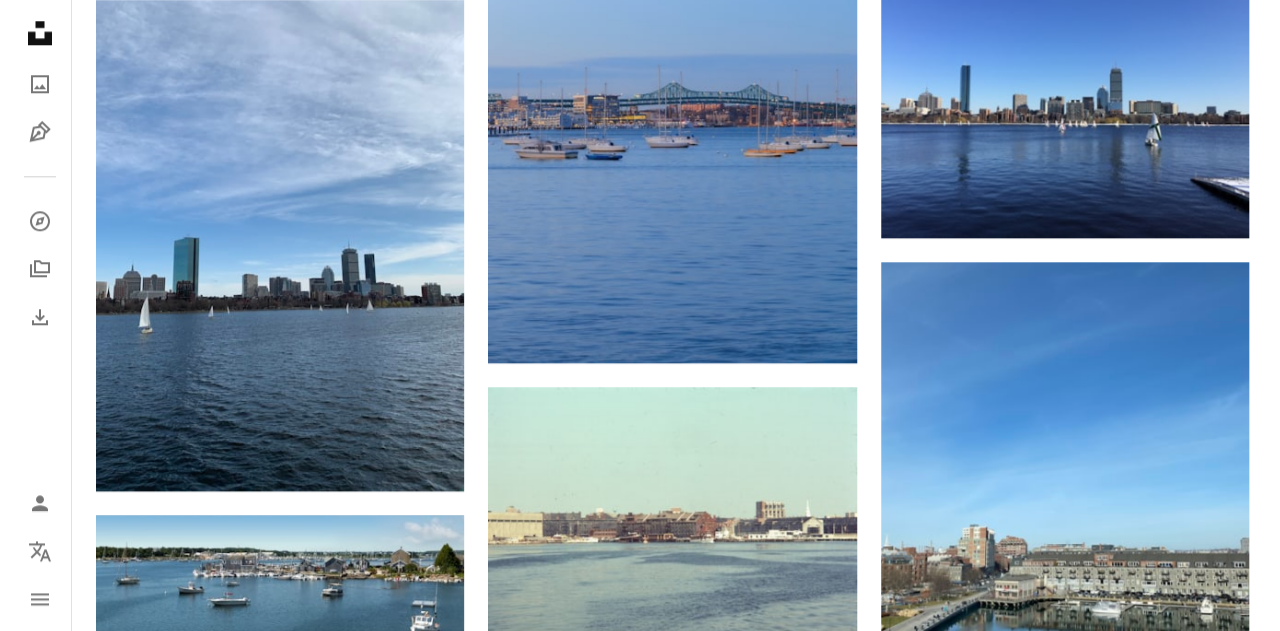 scroll, scrollTop: 1072, scrollLeft: 0, axis: vertical 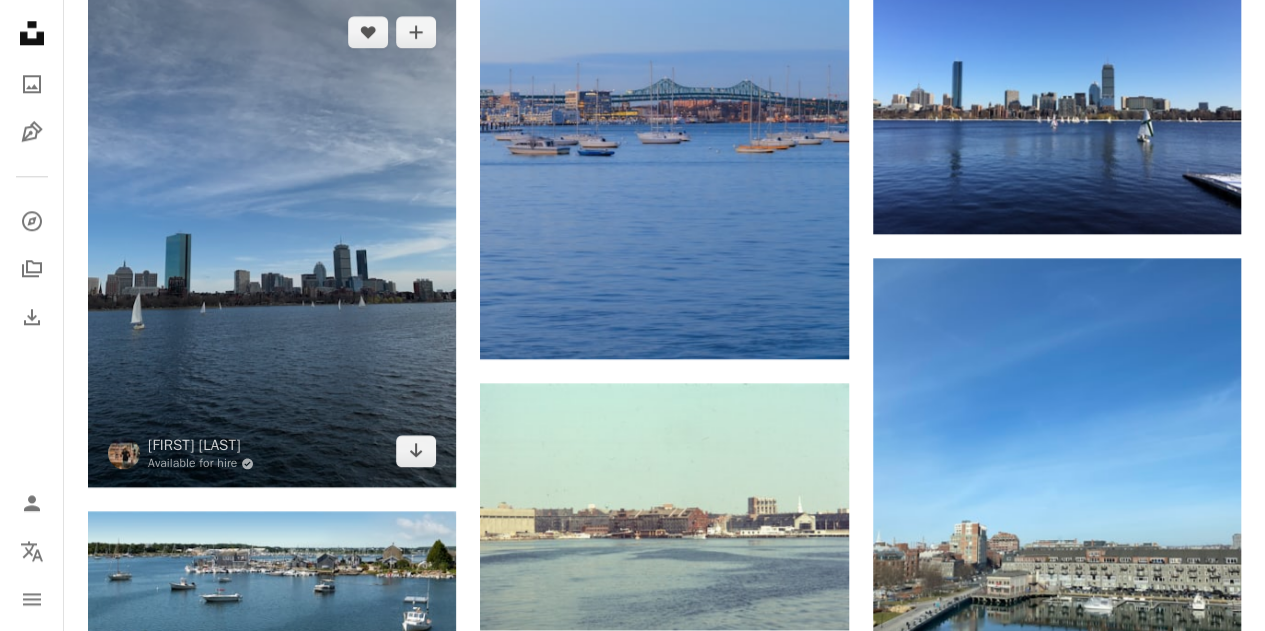 click at bounding box center (272, 241) 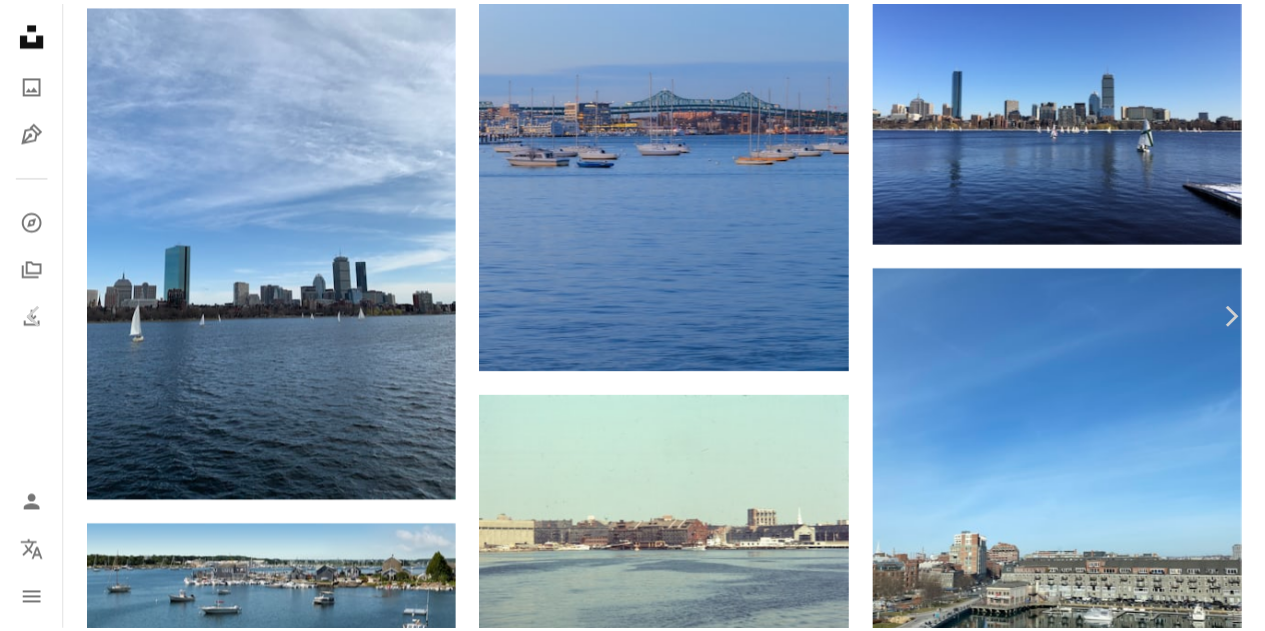 scroll, scrollTop: 0, scrollLeft: 0, axis: both 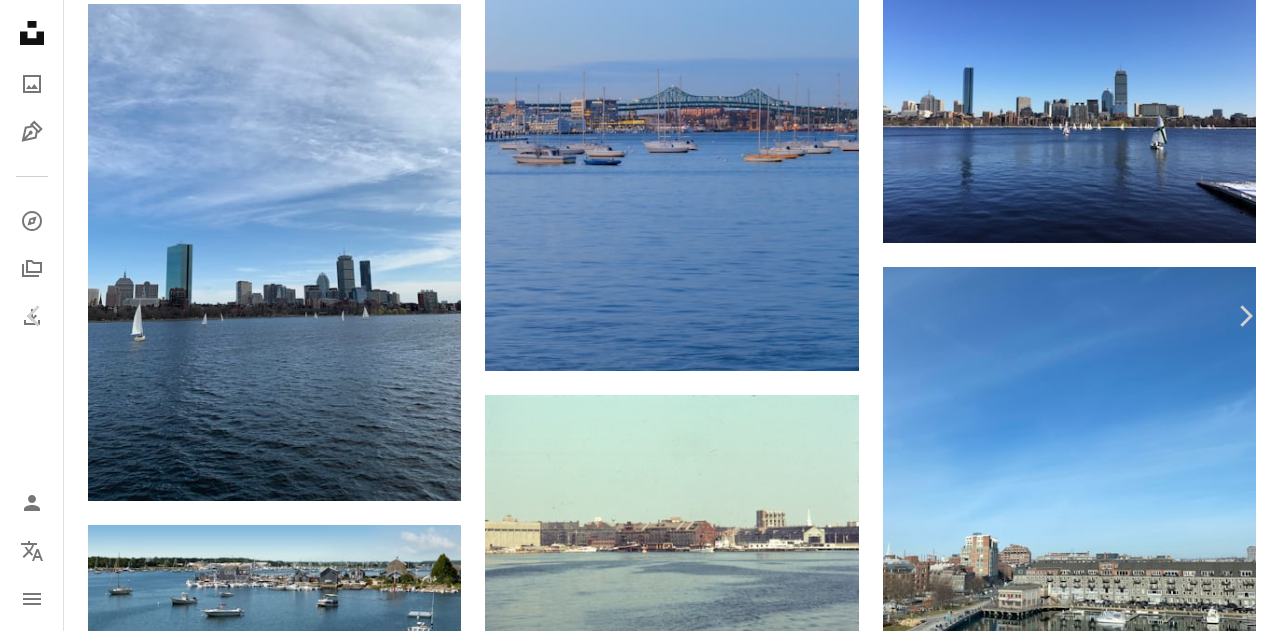 click on "An X shape Chevron left Chevron right [FIRST] [LAST] Available for hire A checkmark inside of a circle A heart A plus sign Download free Chevron down Zoom in Views 122,194 Downloads 638 A forward-right arrow Share Info icon Info More Actions Calendar outlined Published on [MONTH] [DAY], [YEAR] Safety Free to use under the Unsplash License river [CITY] [CITY] skyline boating [STATE] regatta [EVENT_NAME] [RIVER_NAME] building city architecture blue urban boat vehicle transportation office building outdoors town tower Public domain images Browse premium related images on iStock | Save 20% with code UNSPLASH20 View more on iStock ↗ Related images A heart A plus sign [FIRST] [LAST] Available for hire A checkmark inside of a circle Arrow pointing down Plus sign for Unsplash+ A heart A plus sign [FIRST] [LAST] For Unsplash+ A lock Download A heart A plus sign [FIRST] [LAST] Arrow pointing down A heart A plus sign [FIRST] [LAST] Arrow pointing down A heart A plus sign [FIRST] [LAST] Arrow pointing down A heart cbw" at bounding box center [640, 3433] 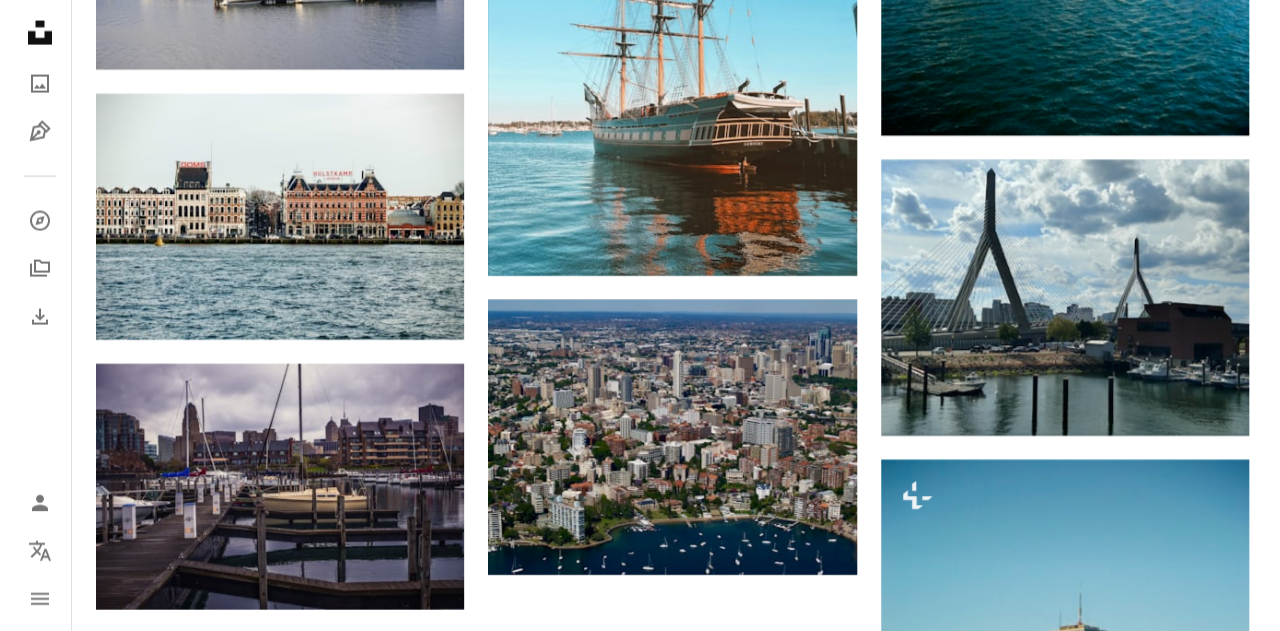 scroll, scrollTop: 2263, scrollLeft: 0, axis: vertical 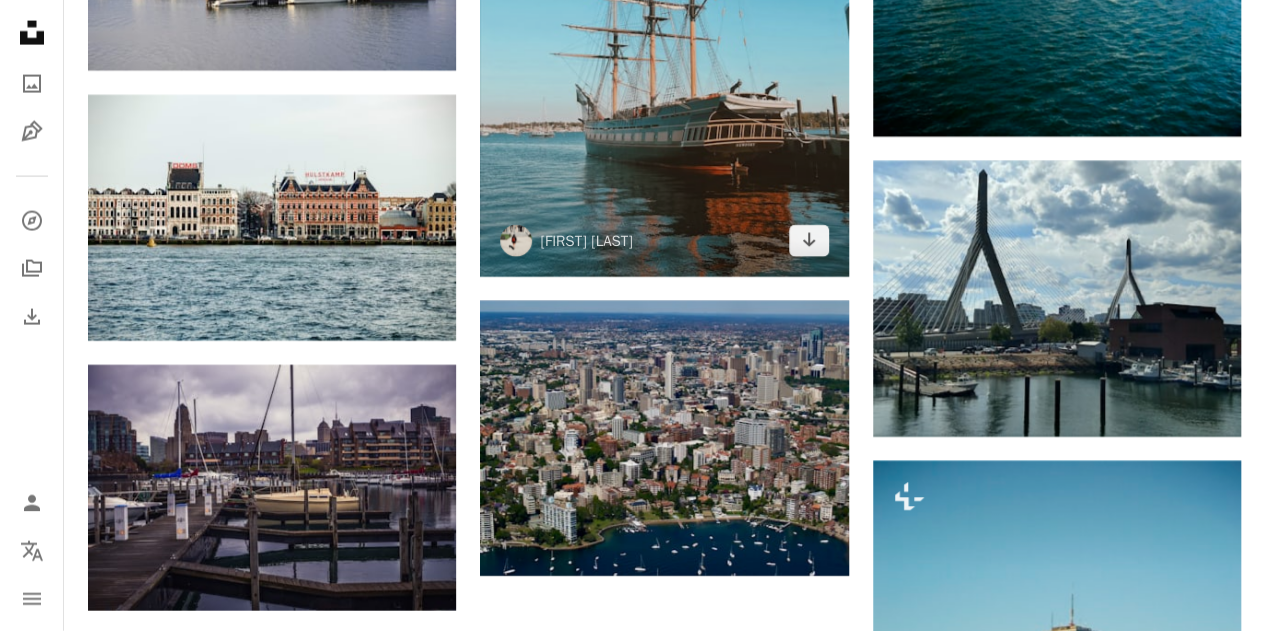 click at bounding box center (664, 31) 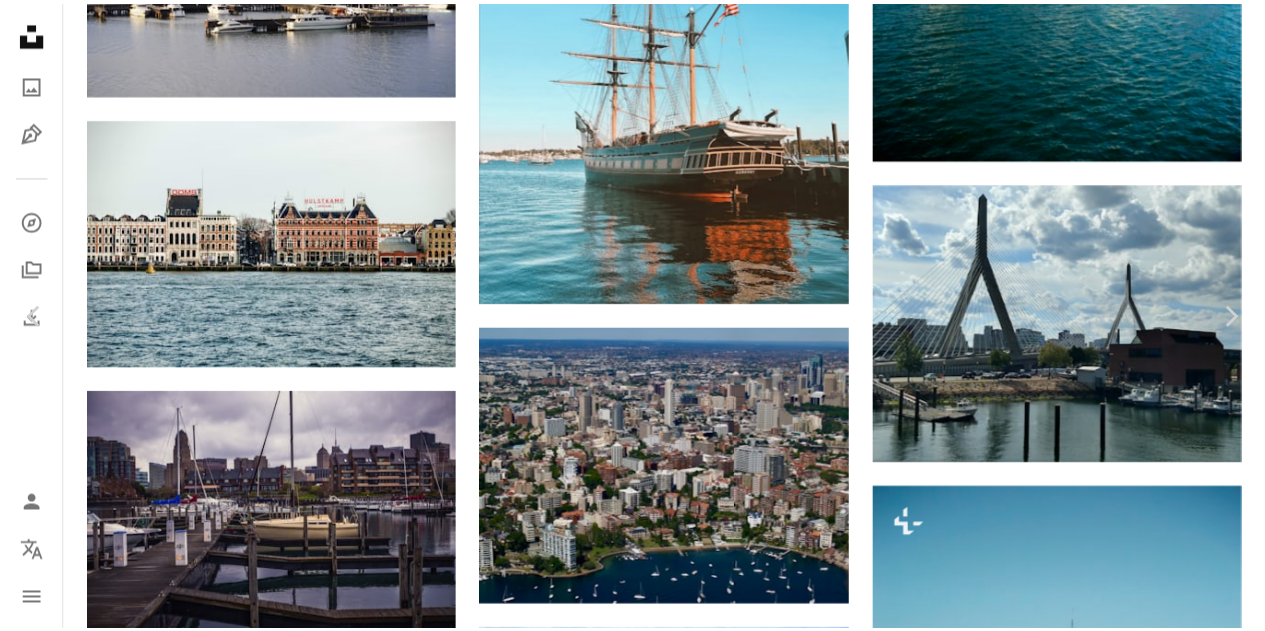 scroll, scrollTop: 442, scrollLeft: 0, axis: vertical 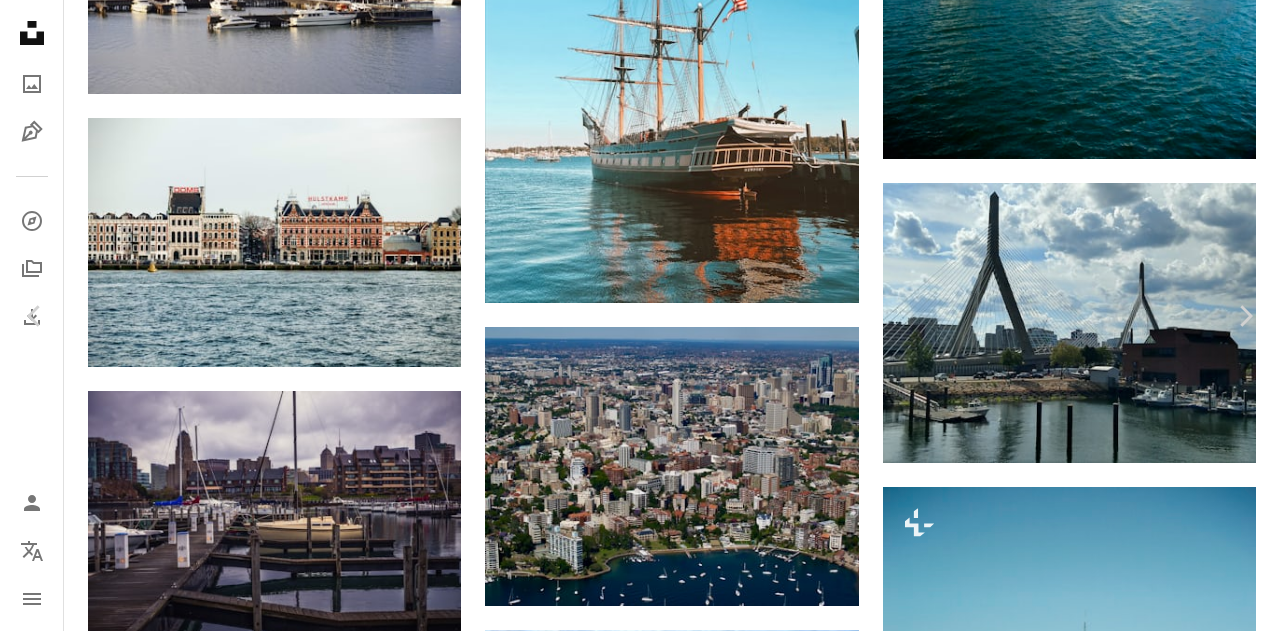 click on "An X shape Chevron left Chevron right [FIRST] [LAST] Available for hire A checkmark inside of a circle A heart A plus sign Download free Chevron down Zoom in Views 8,326 Downloads 85 A forward-right arrow Share Info icon Info More Actions A map marker [CITY], [STATE], [COUNTRY] Calendar outlined Published on  [MONTH] [DAY], [YEAR] Safety Free to use under the  Unsplash License ship urban boat vehicle cityscape yacht outdoors horizon sailboat waterfront [STATE] [CITY] HD Wallpapers Browse premium related images on iStock  |  Save 20% with code UNSPLASH20 View more on iStock  ↗ Related images A heart A plus sign [FIRST] [LAST] Arrow pointing down Plus sign for Unsplash+ A heart A plus sign [FIRST] [LAST] For  Unsplash+ A lock Download A heart A plus sign [FIRST] [LAST] Available for hire A checkmark inside of a circle Arrow pointing down Plus sign for Unsplash+ A heart A plus sign [FIRST] [LAST] For  Unsplash+ A lock Download Plus sign for Unsplash+ A heart A plus sign [FIRST] [LAST] For  Unsplash+ A lock Download A heart A plus sign [FIRST] [LAST] Available for hire A checkmark inside of a circle" at bounding box center (640, 4590) 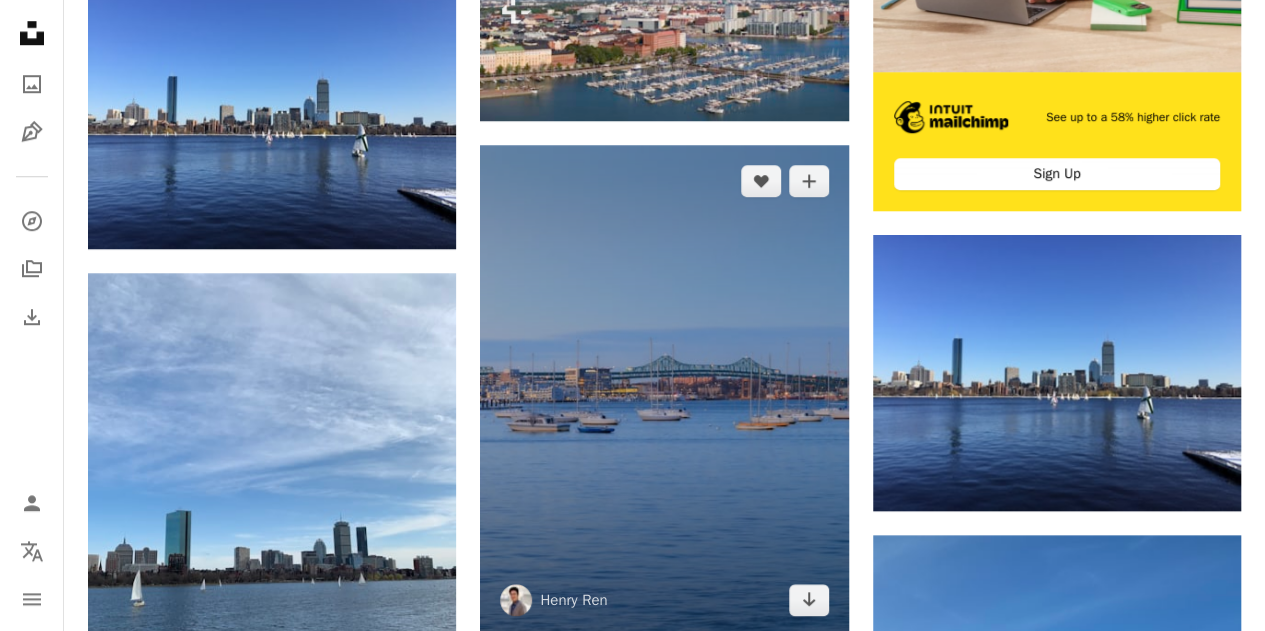 scroll, scrollTop: 174, scrollLeft: 0, axis: vertical 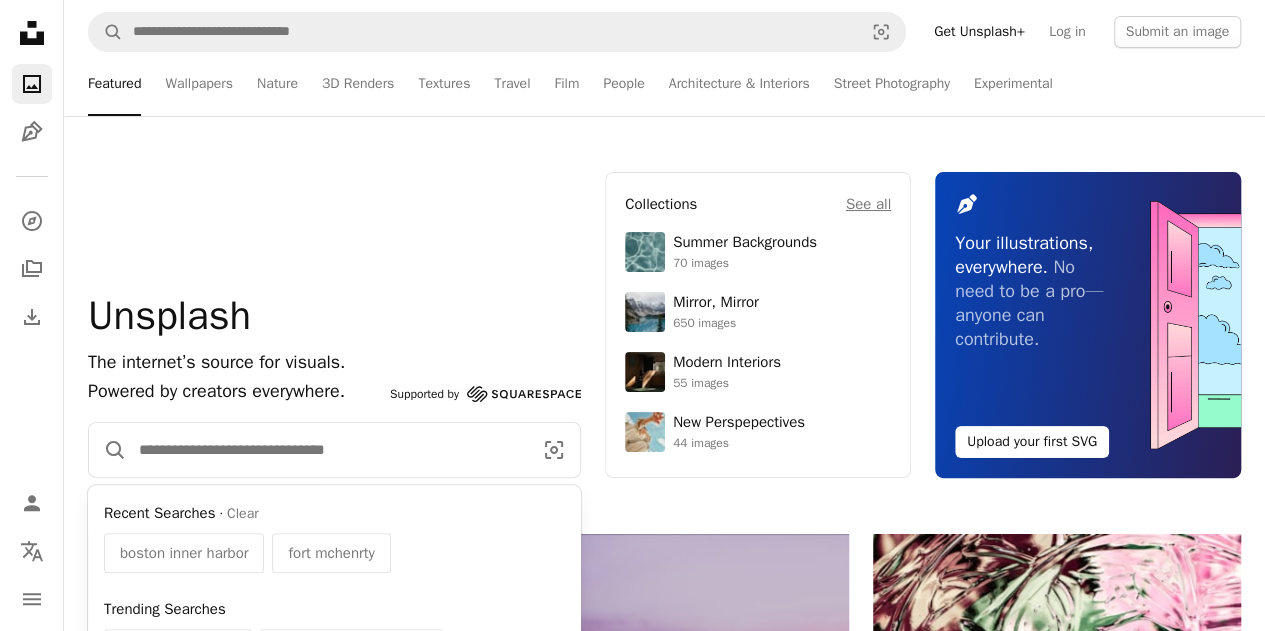 click at bounding box center (327, 450) 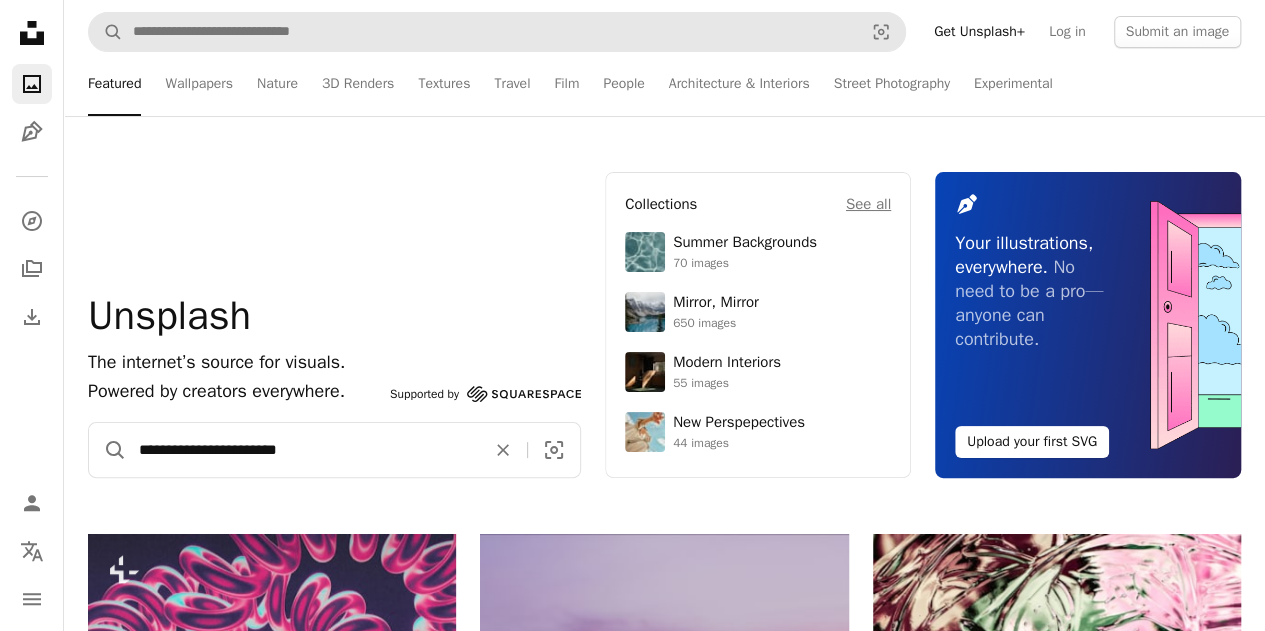 type on "**********" 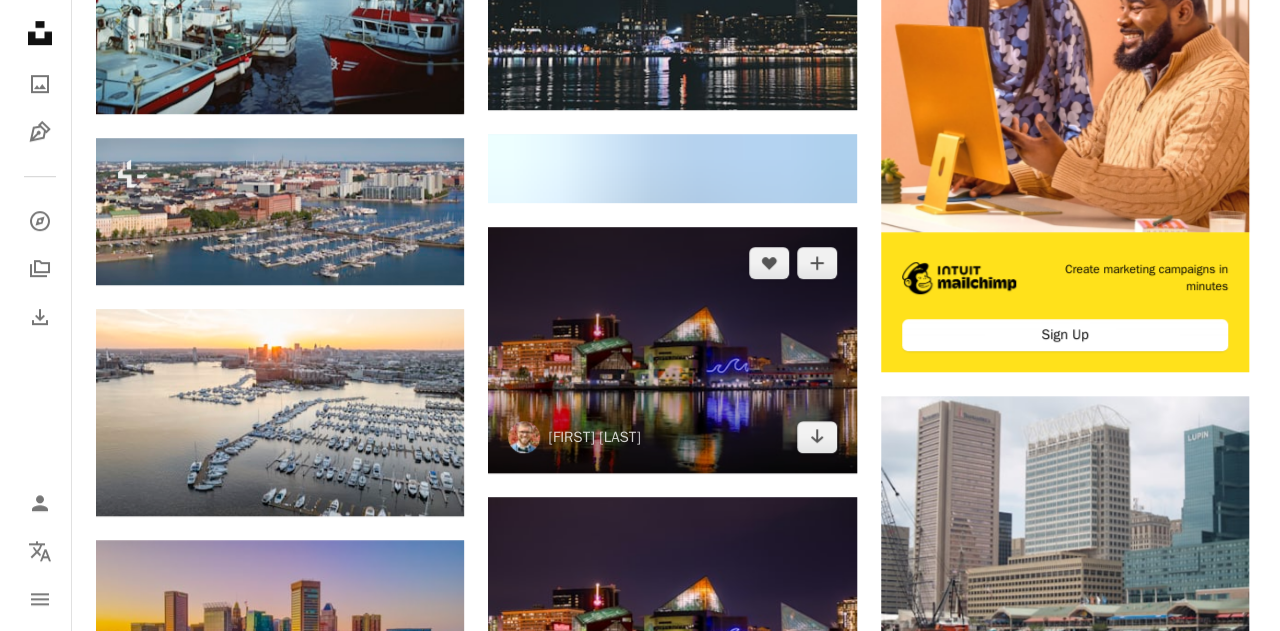 scroll, scrollTop: 854, scrollLeft: 0, axis: vertical 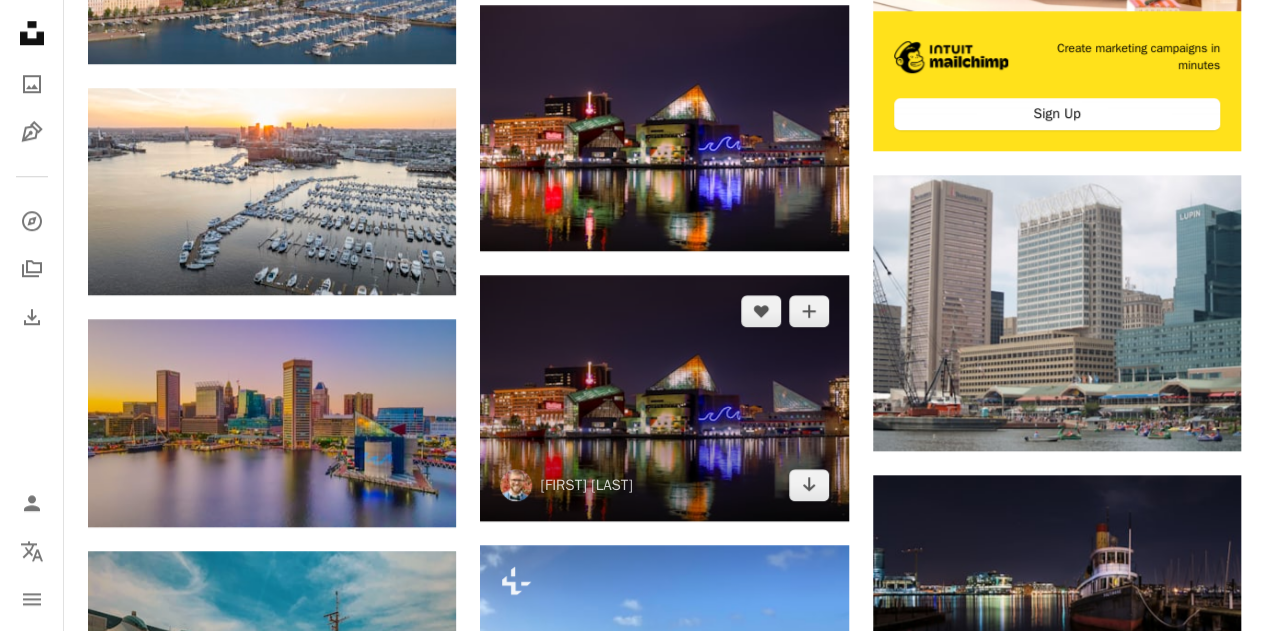 click at bounding box center [664, 398] 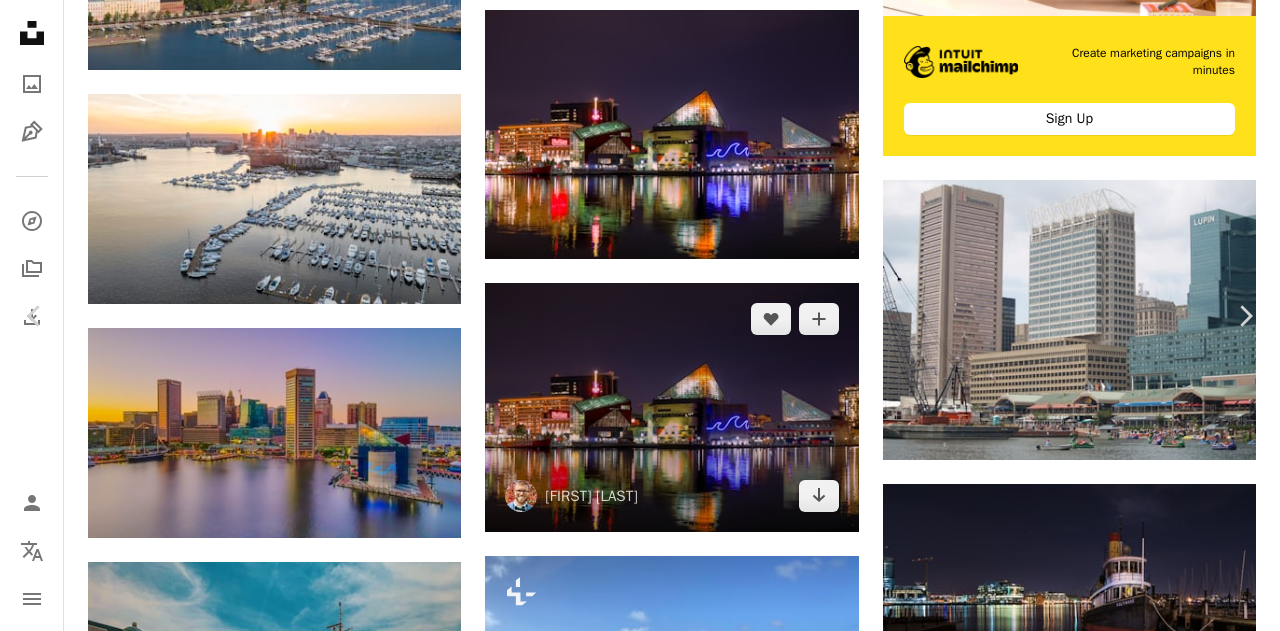 scroll, scrollTop: 89, scrollLeft: 0, axis: vertical 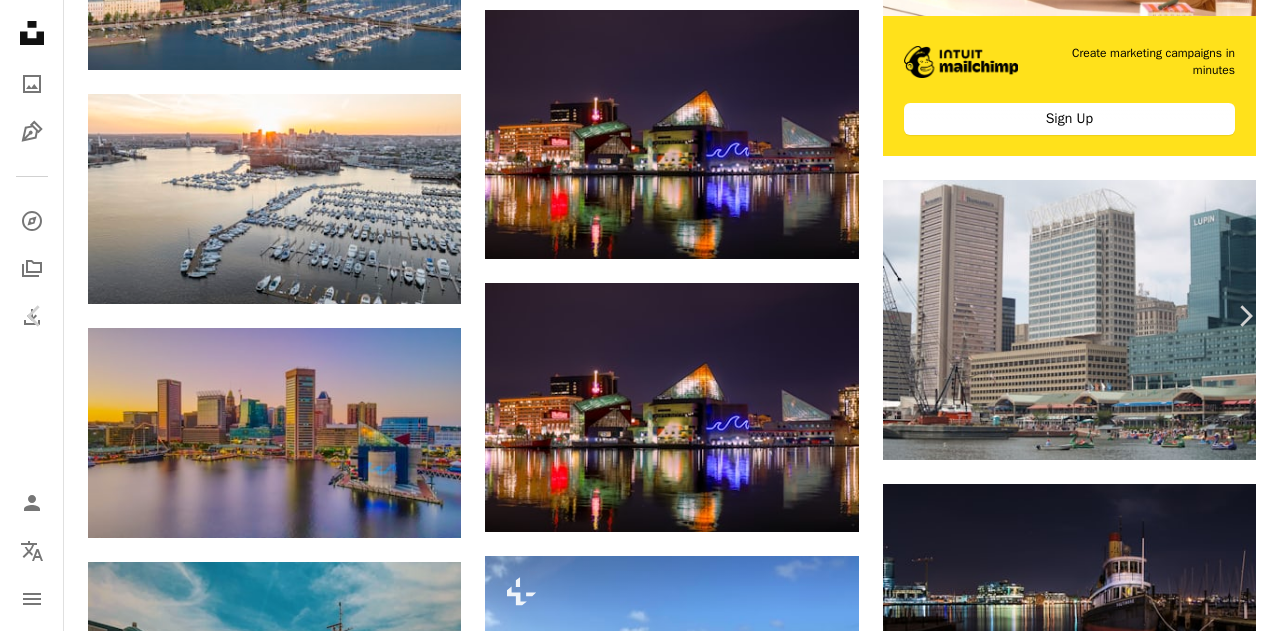 click on "Download free" at bounding box center (1081, 3063) 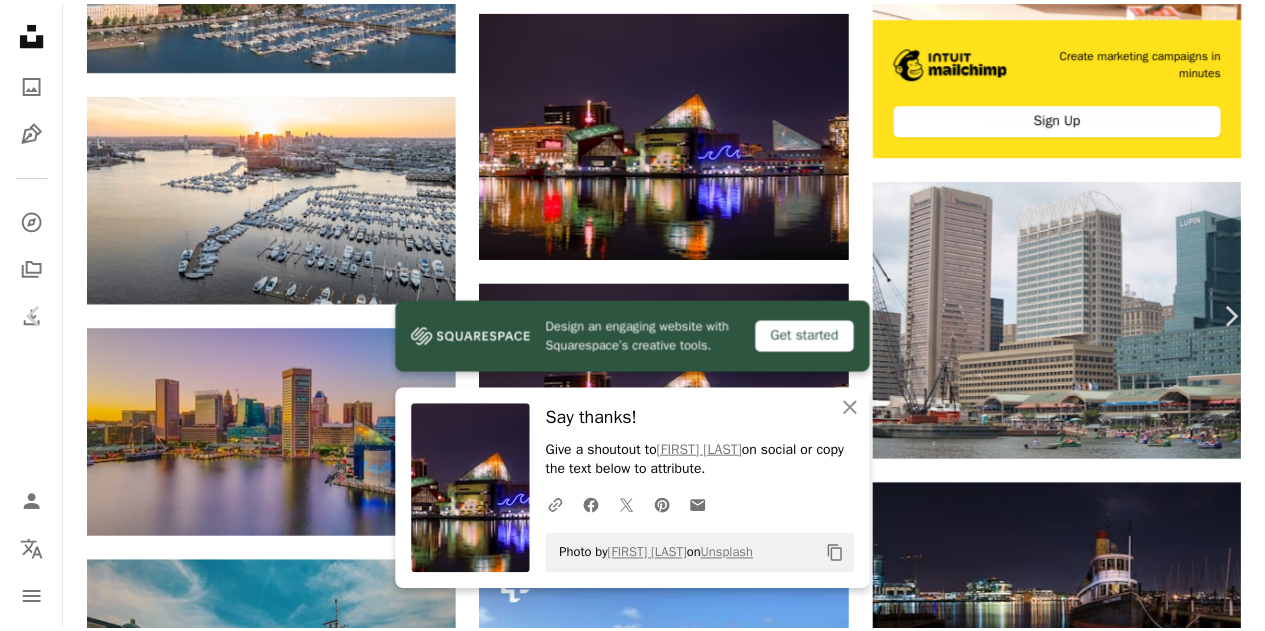 scroll, scrollTop: 0, scrollLeft: 0, axis: both 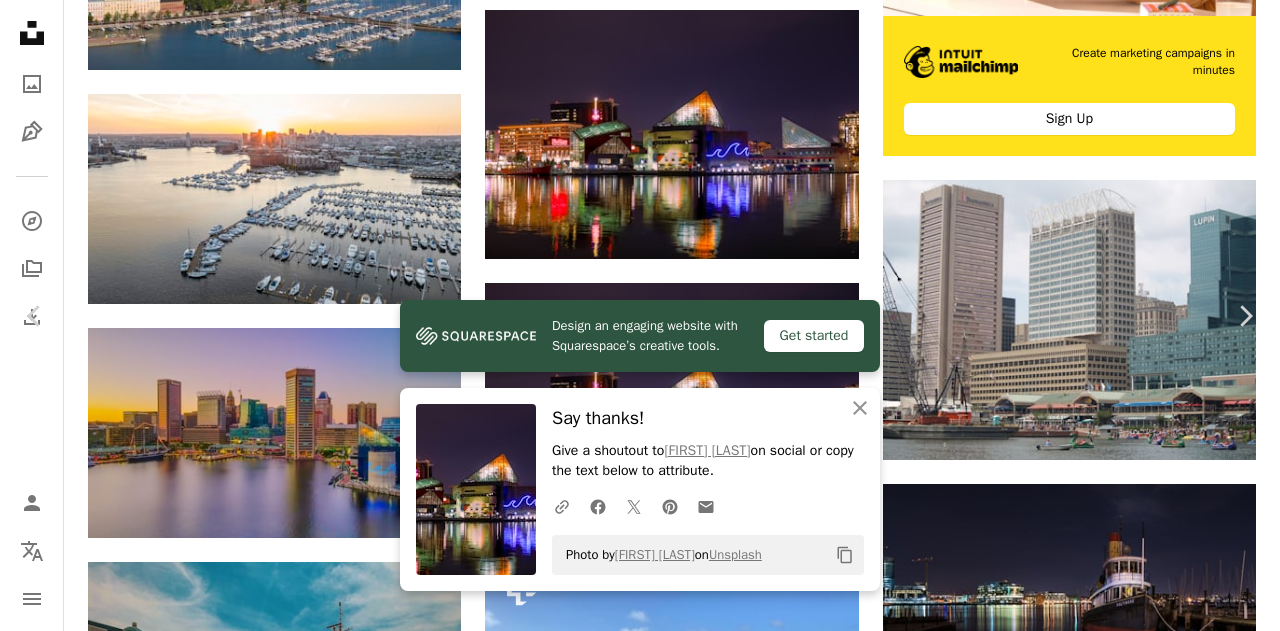 click on "An X shape" at bounding box center [20, 20] 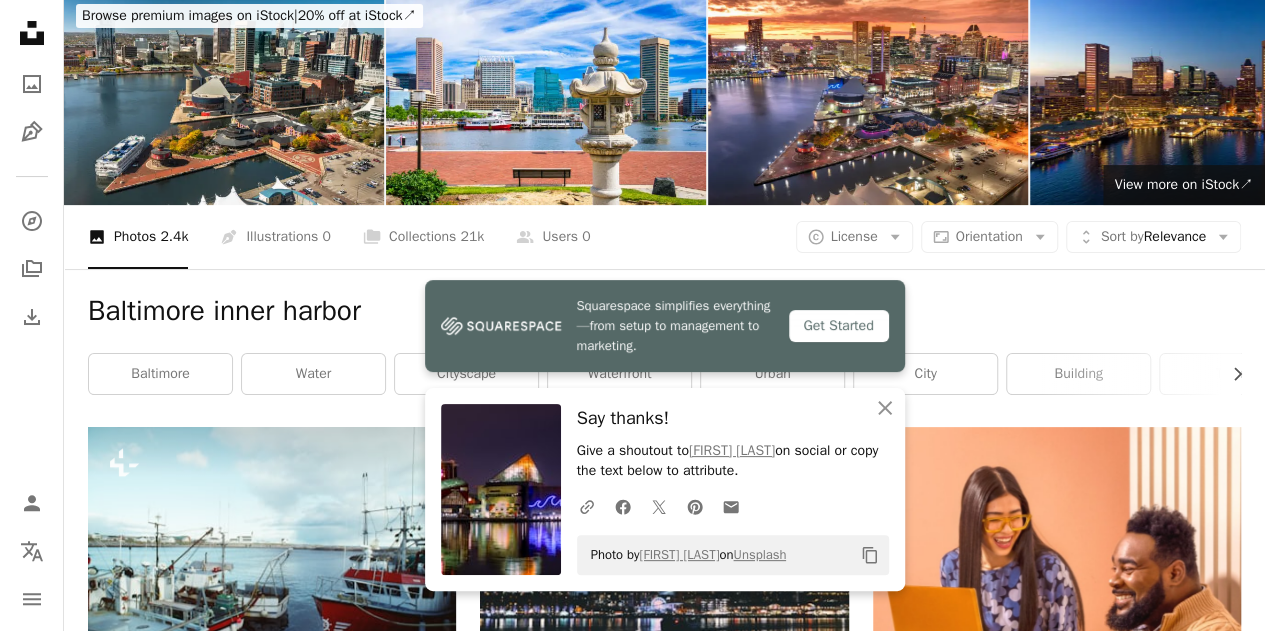 scroll, scrollTop: 56, scrollLeft: 0, axis: vertical 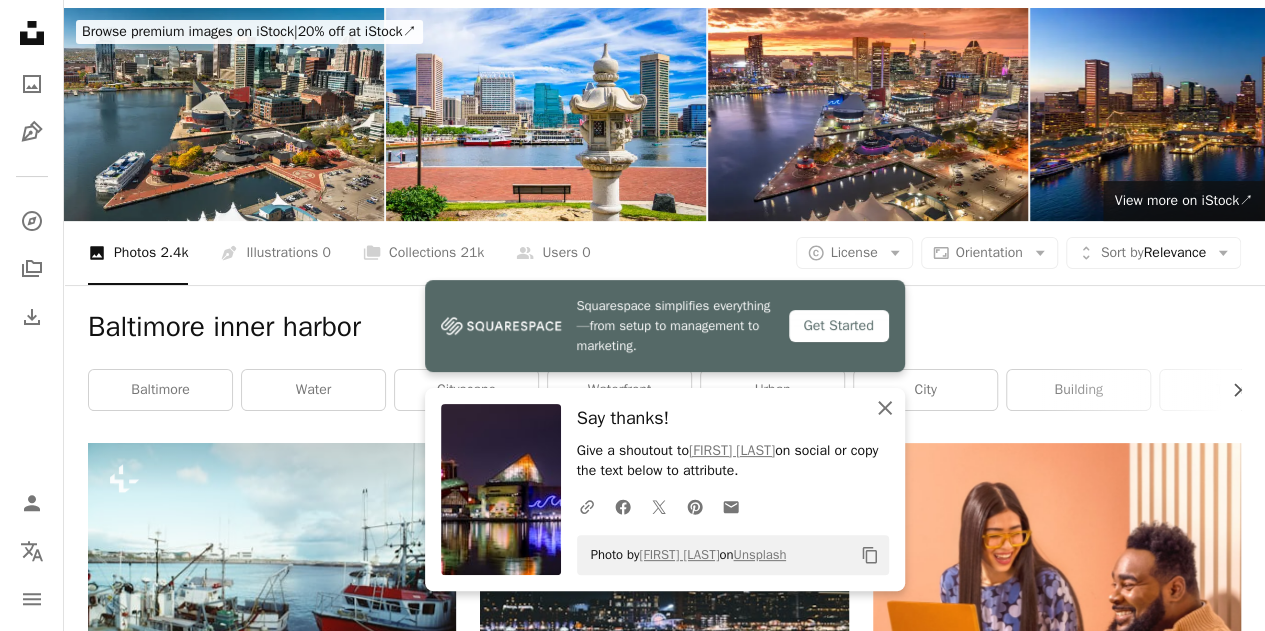 click on "An X shape" 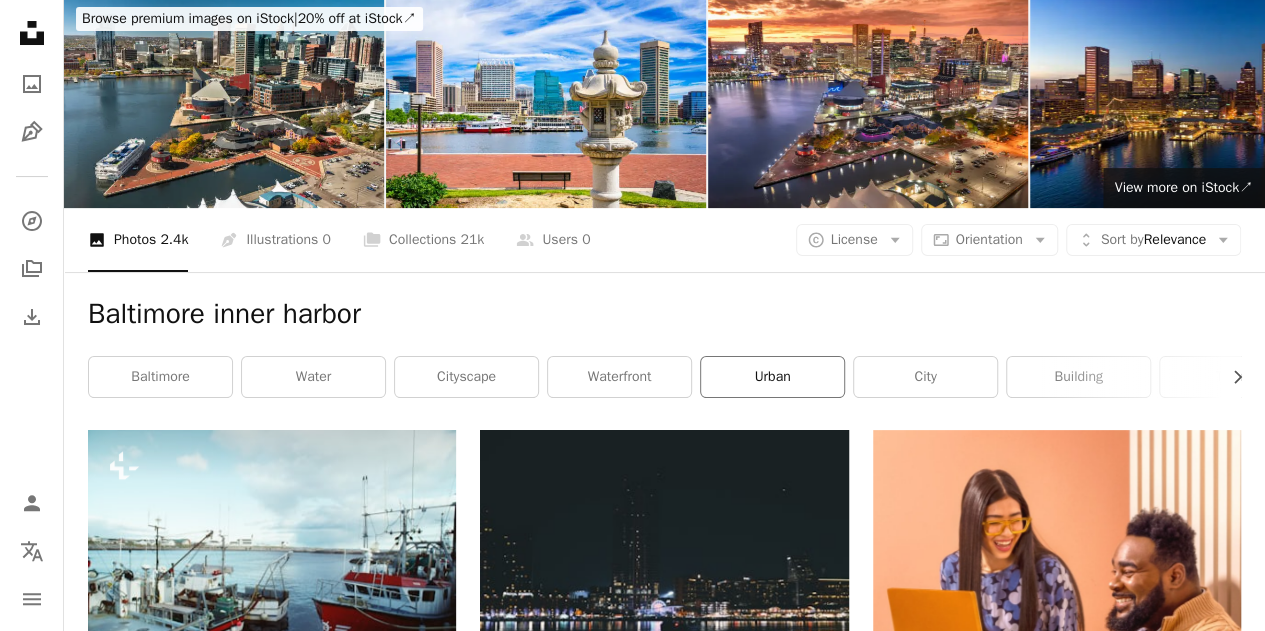 scroll, scrollTop: 0, scrollLeft: 0, axis: both 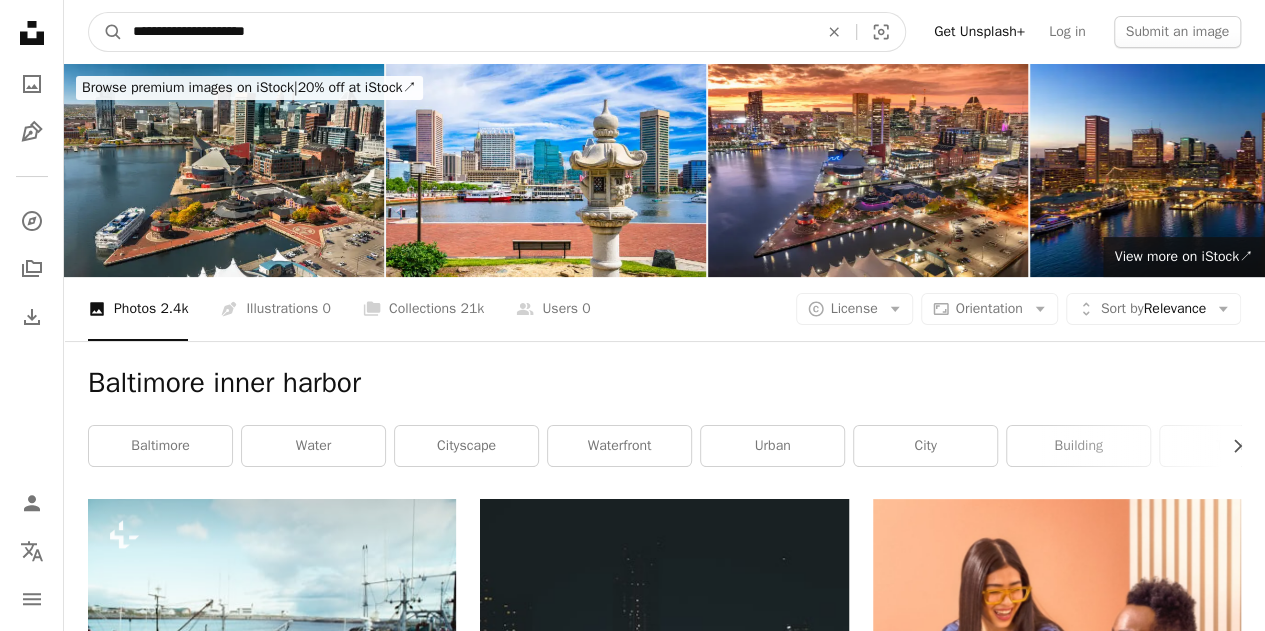 click on "**********" at bounding box center [467, 32] 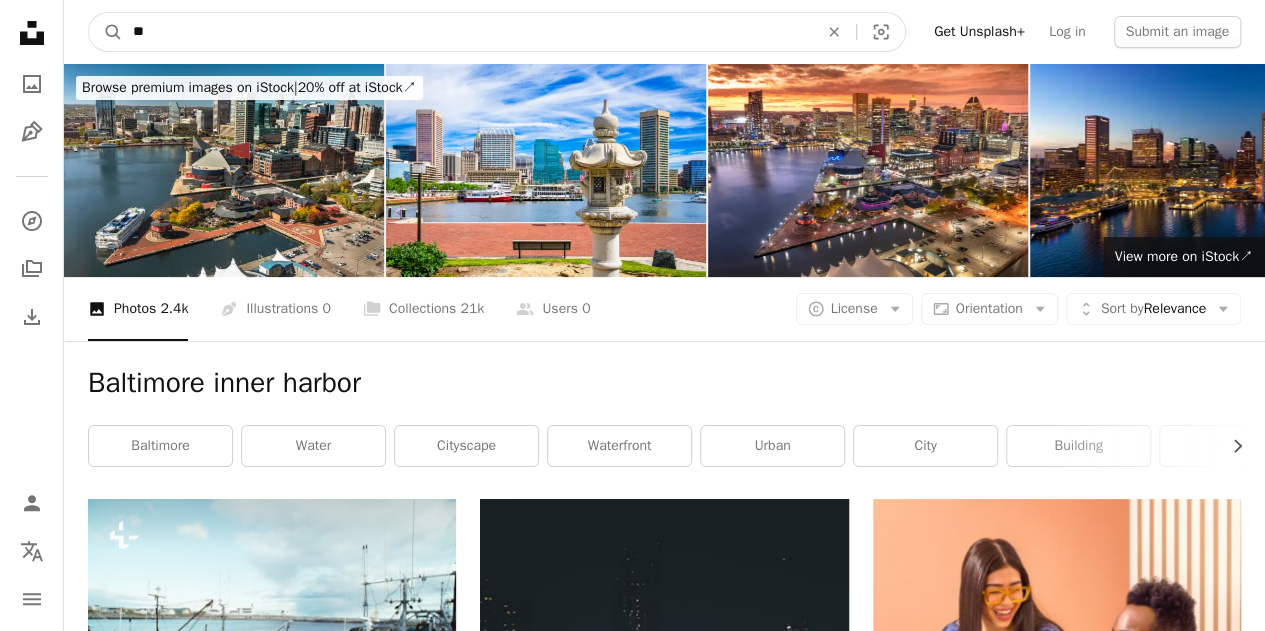 type on "*" 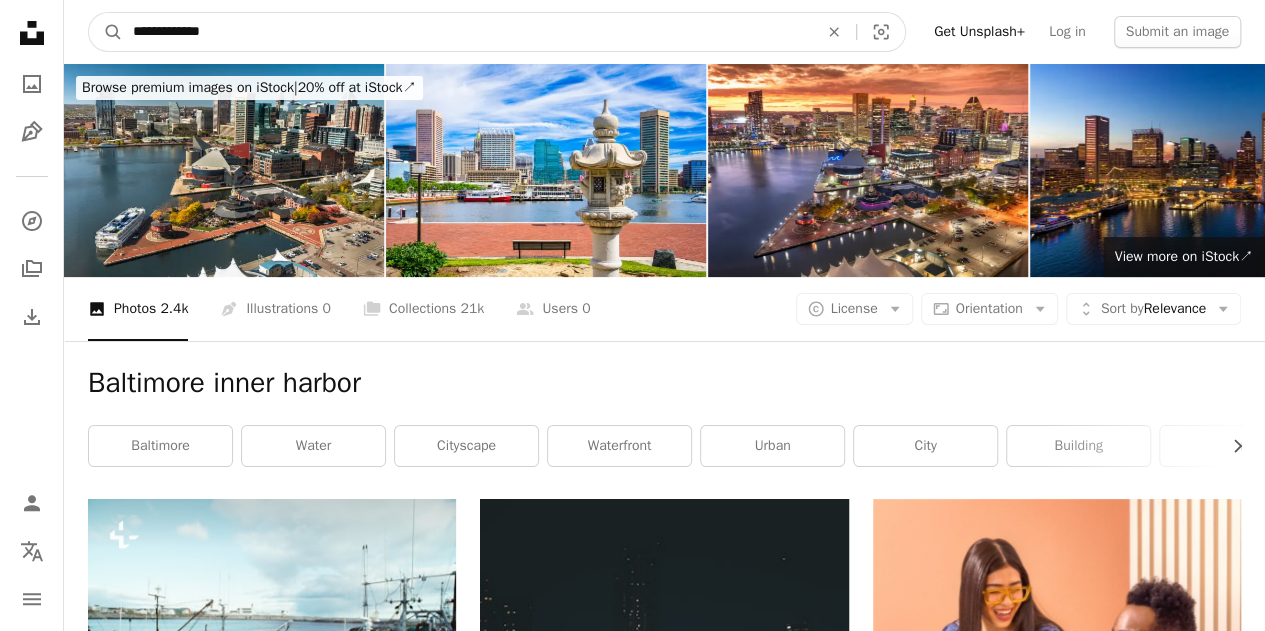 type on "**********" 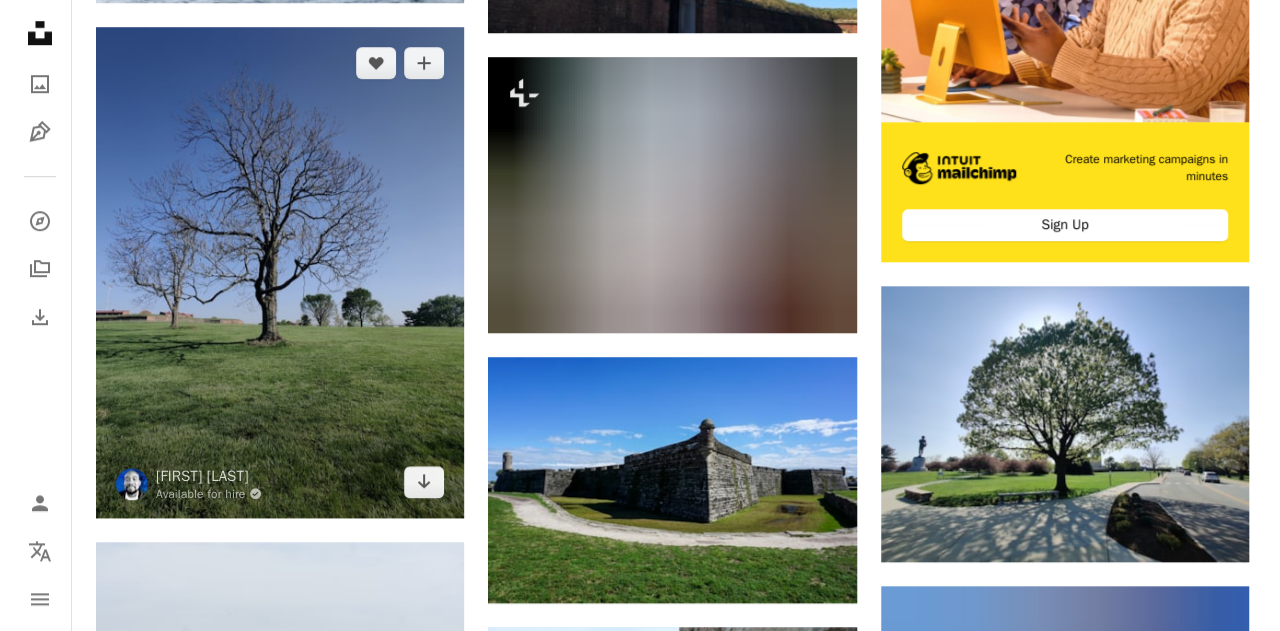 scroll, scrollTop: 735, scrollLeft: 0, axis: vertical 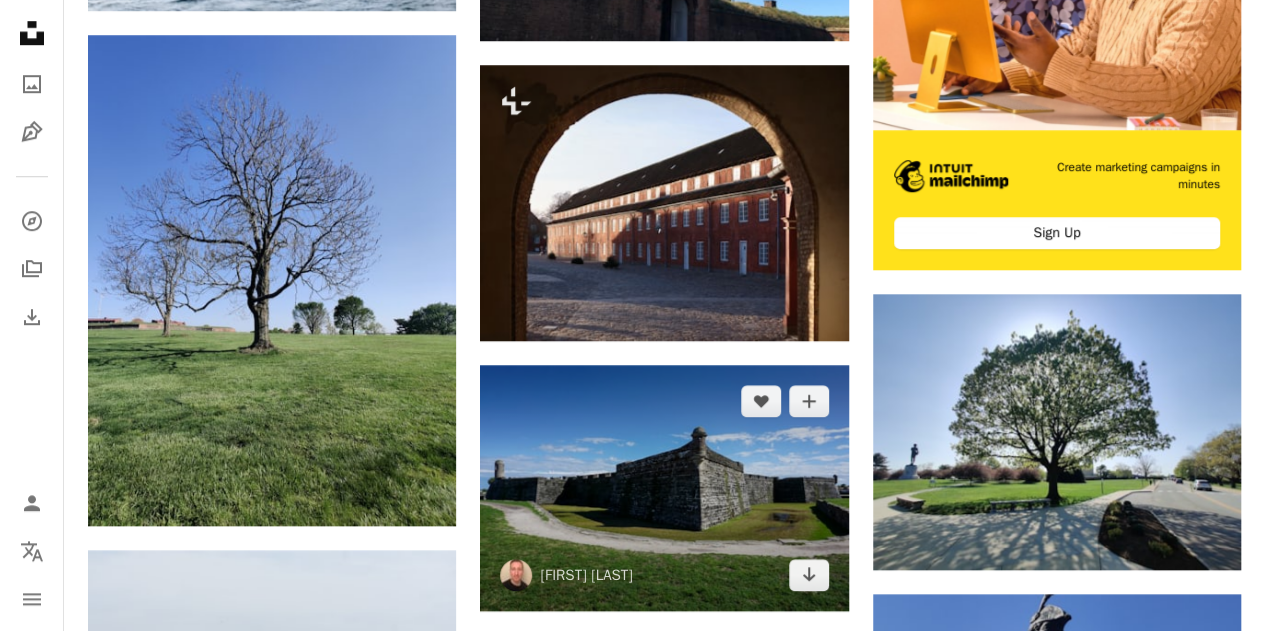 click at bounding box center (664, 488) 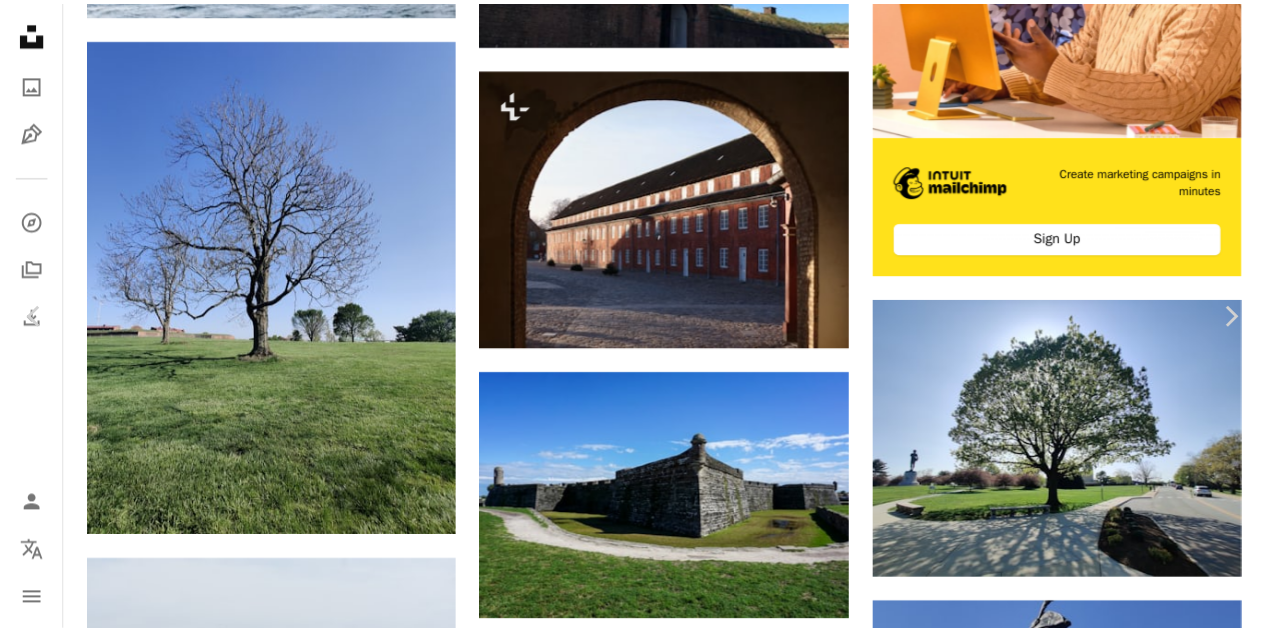 scroll, scrollTop: 93, scrollLeft: 0, axis: vertical 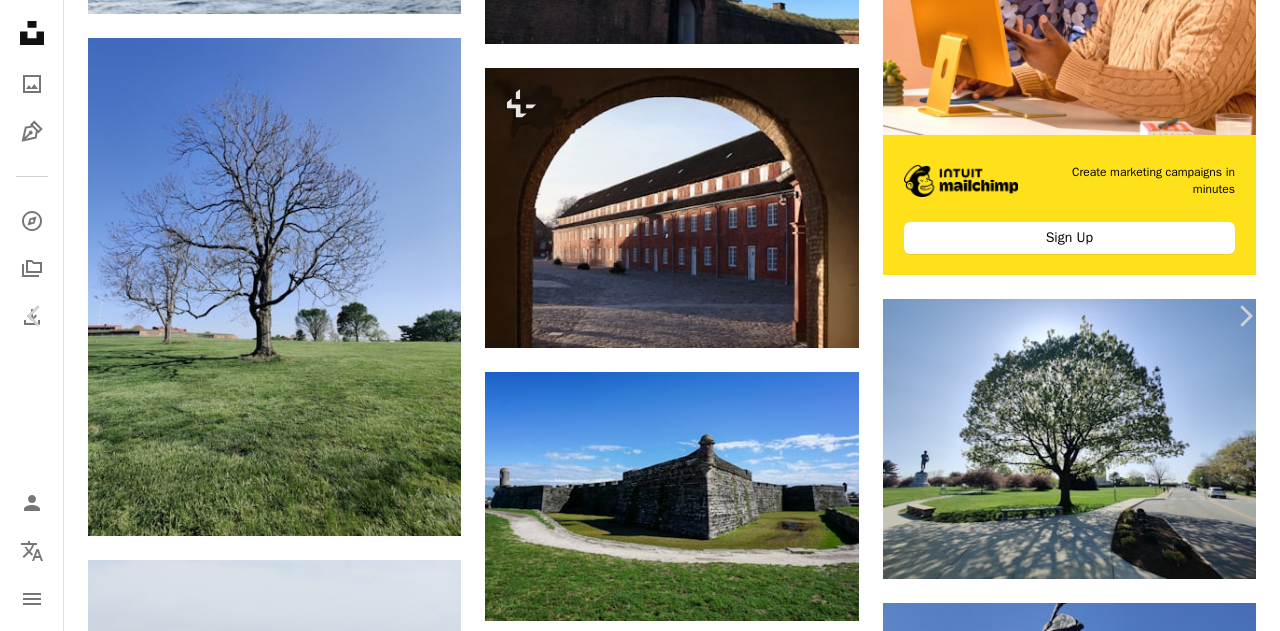 click on "An X shape" at bounding box center (20, 20) 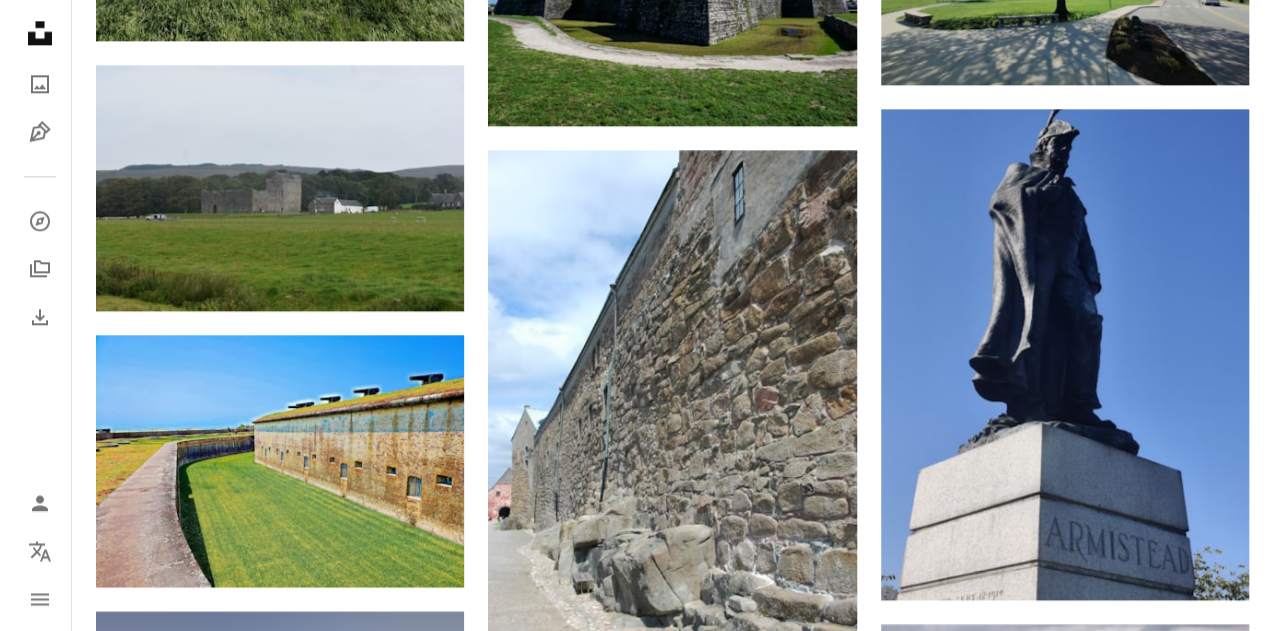 scroll, scrollTop: 1073, scrollLeft: 0, axis: vertical 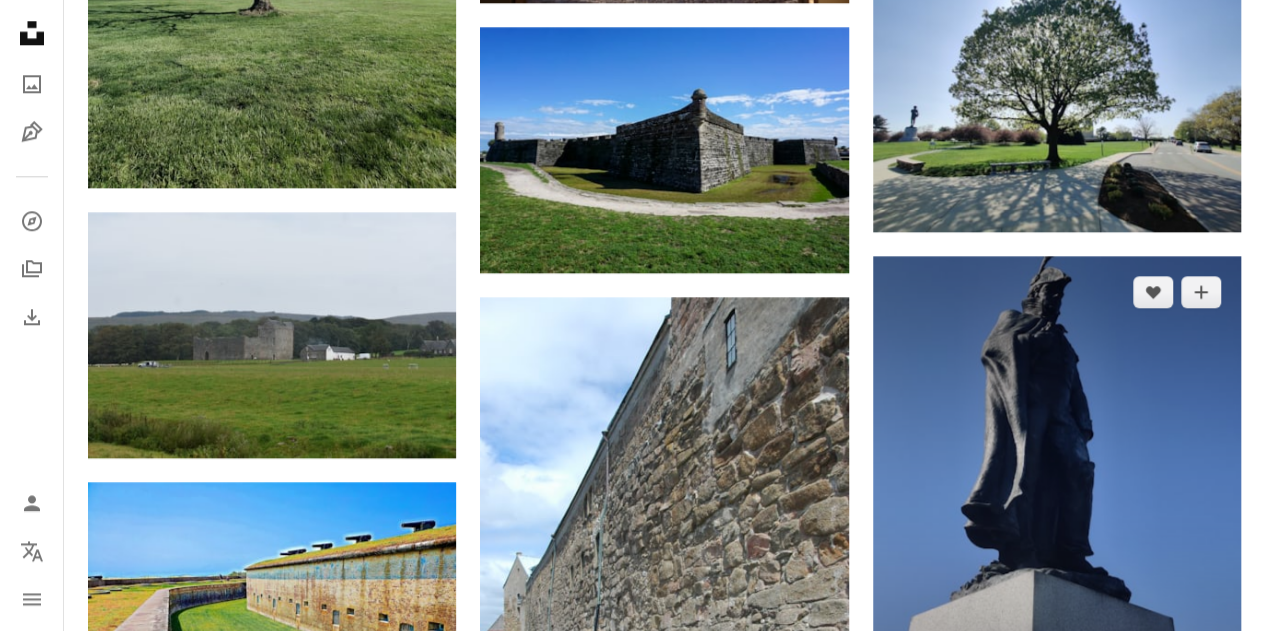 click at bounding box center (1057, 501) 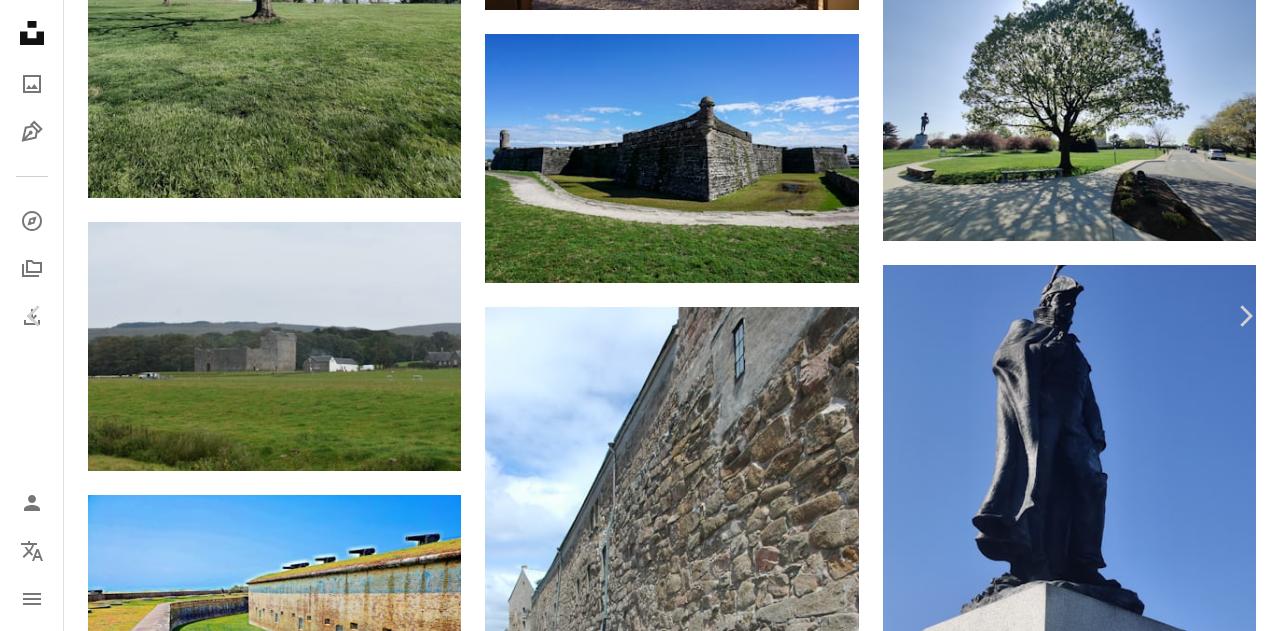 scroll, scrollTop: 1, scrollLeft: 0, axis: vertical 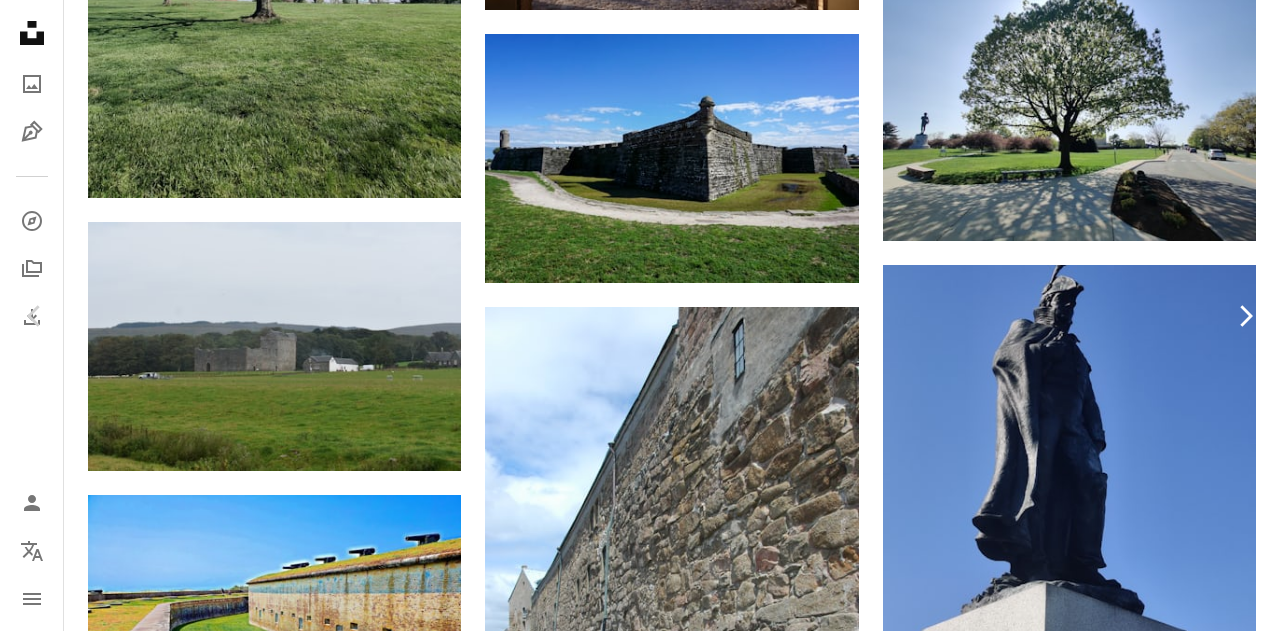 click on "Chevron right" 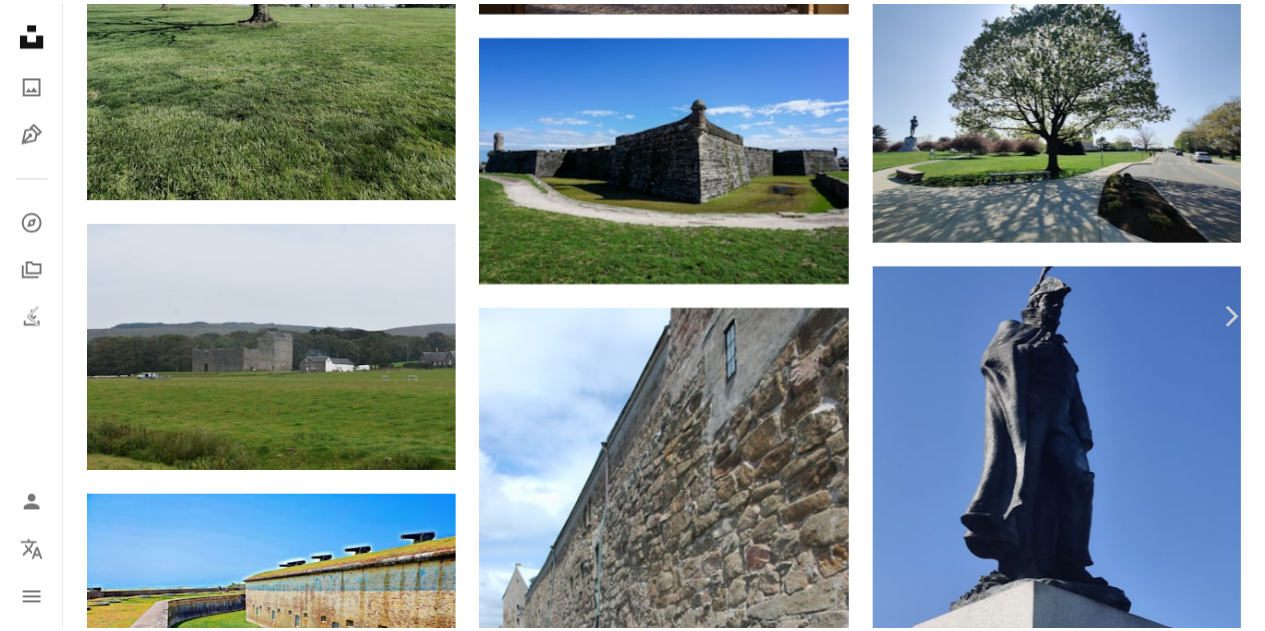 scroll, scrollTop: 422, scrollLeft: 0, axis: vertical 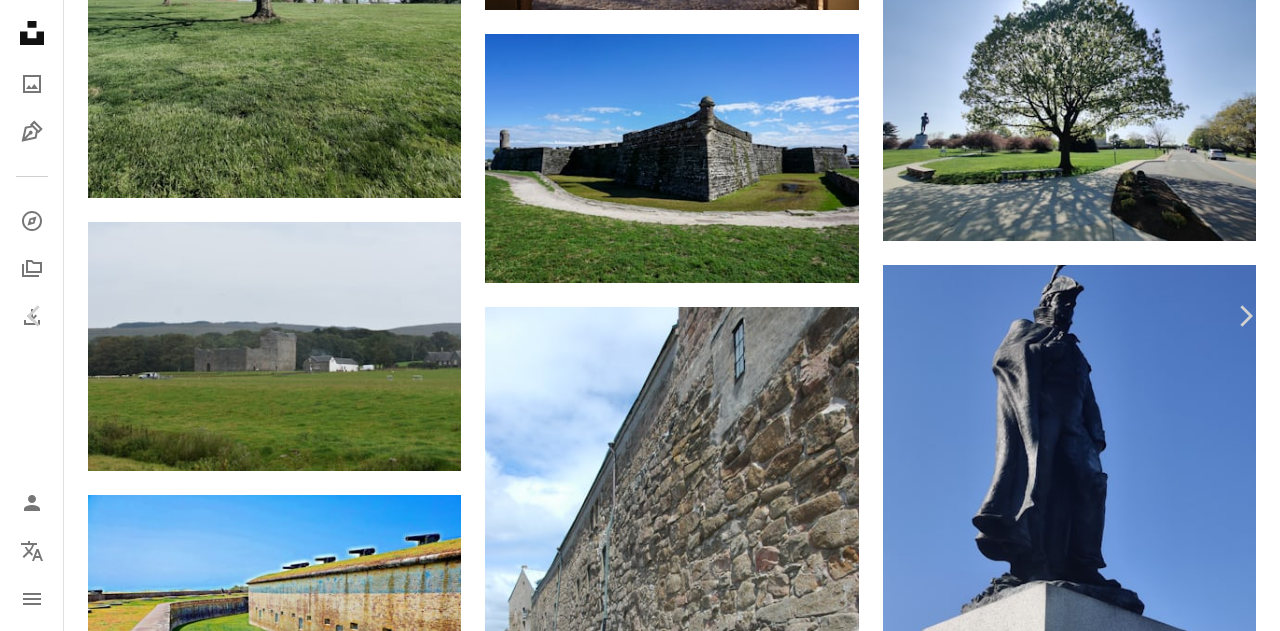 click on "An X shape Chevron left Chevron right [FIRST] [LAST] [USERNAME] A heart A plus sign Download free Chevron down Zoom in Views 21,236 Downloads 330 A forward-right arrow Share Info icon Info More Actions A map marker [CITY], [STATE], [COUNTRY] Calendar outlined Published on [MONTH] [DAY], [YEAR] Camera [CAMERA_MODEL], [CAMERA_MODEL] Safety Free to use under the Unsplash License [COUNTRY] beach building architecture usa castle fort bunker [CITY] Free pictures Browse premium related images on iStock | Save 20% with code UNSPLASH20 View more on iStock ↗ Related images A heart A plus sign [FIRST] [LAST] Available for hire A checkmark inside of a circle Arrow pointing down A heart A plus sign [FIRST] [LAST] Arrow pointing down A heart A plus sign [FIRST] [LAST] Arrow pointing down A heart A plus sign [FIRST] [LAST] Arrow pointing down Plus sign for Unsplash+ A heart A plus sign Getty Images For Unsplash+ A lock Download For" at bounding box center [640, 3403] 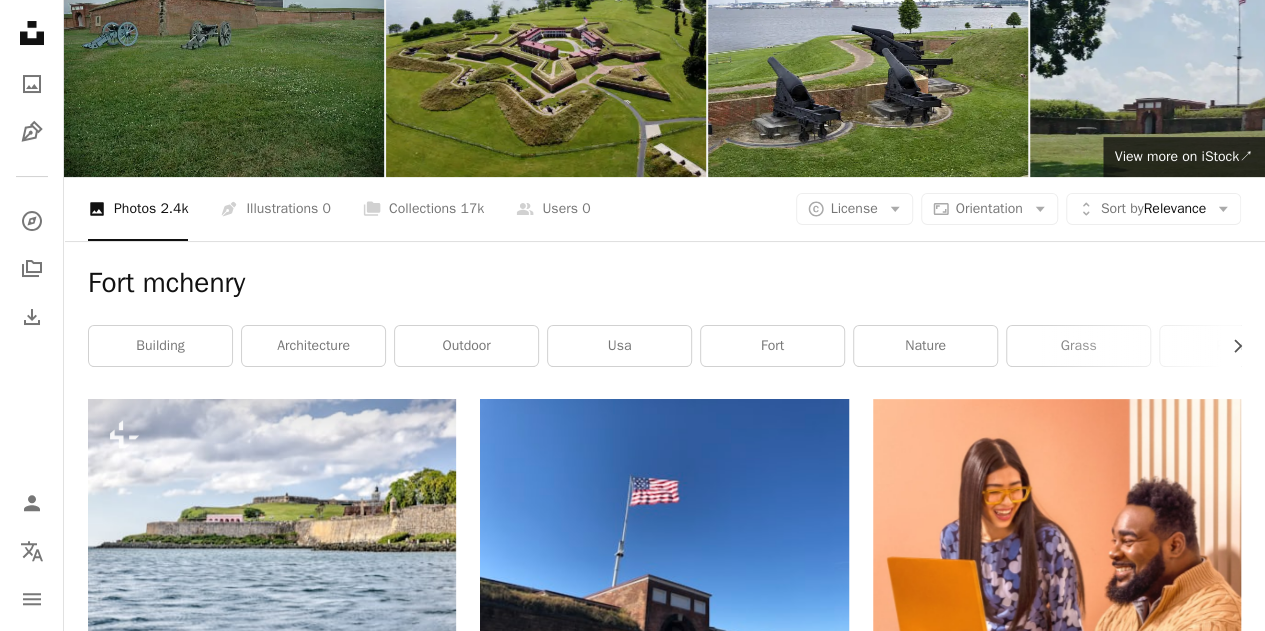 scroll, scrollTop: 0, scrollLeft: 0, axis: both 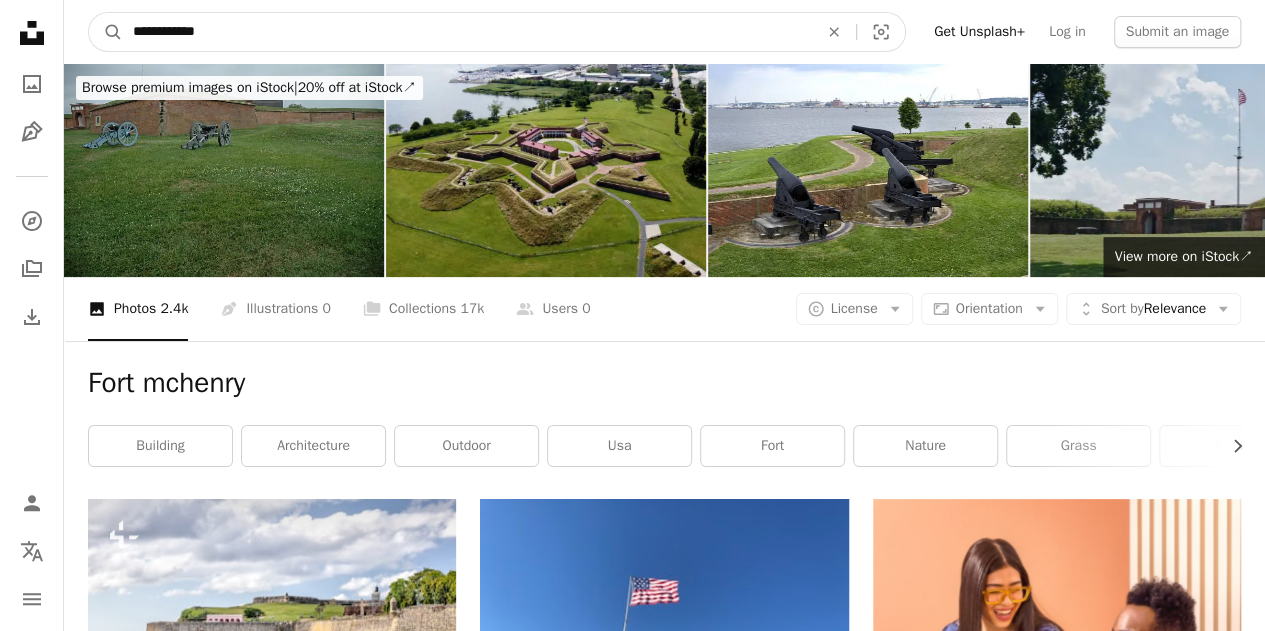 drag, startPoint x: 306, startPoint y: 31, endPoint x: 96, endPoint y: -31, distance: 218.96118 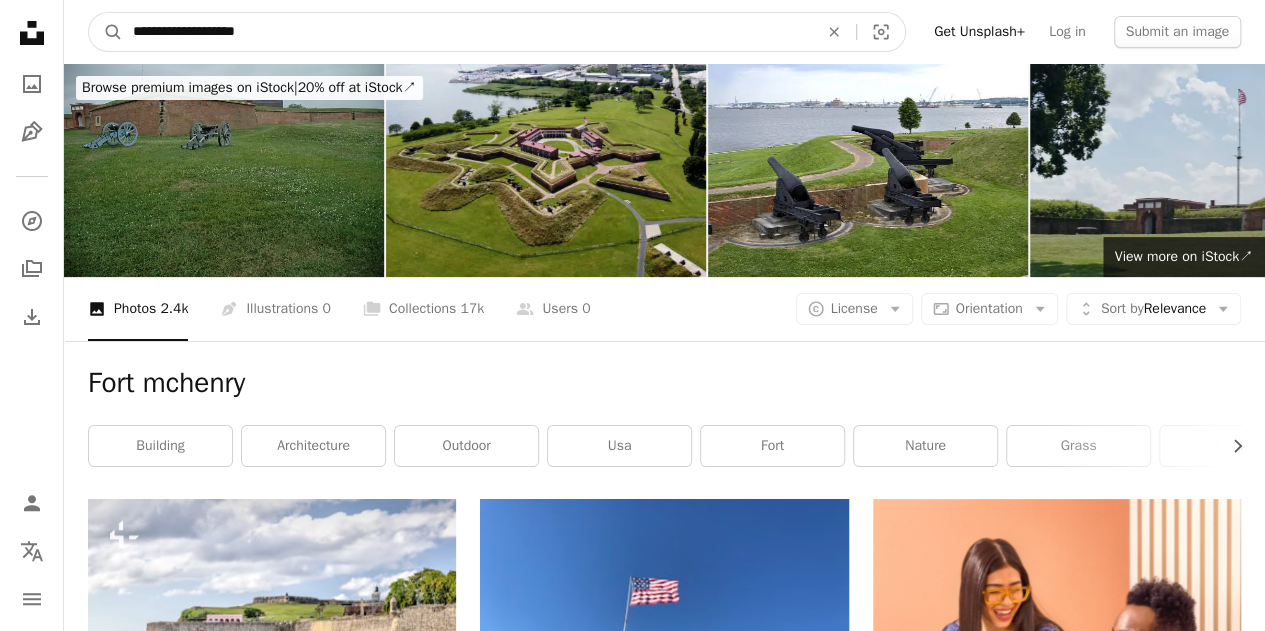 type on "**********" 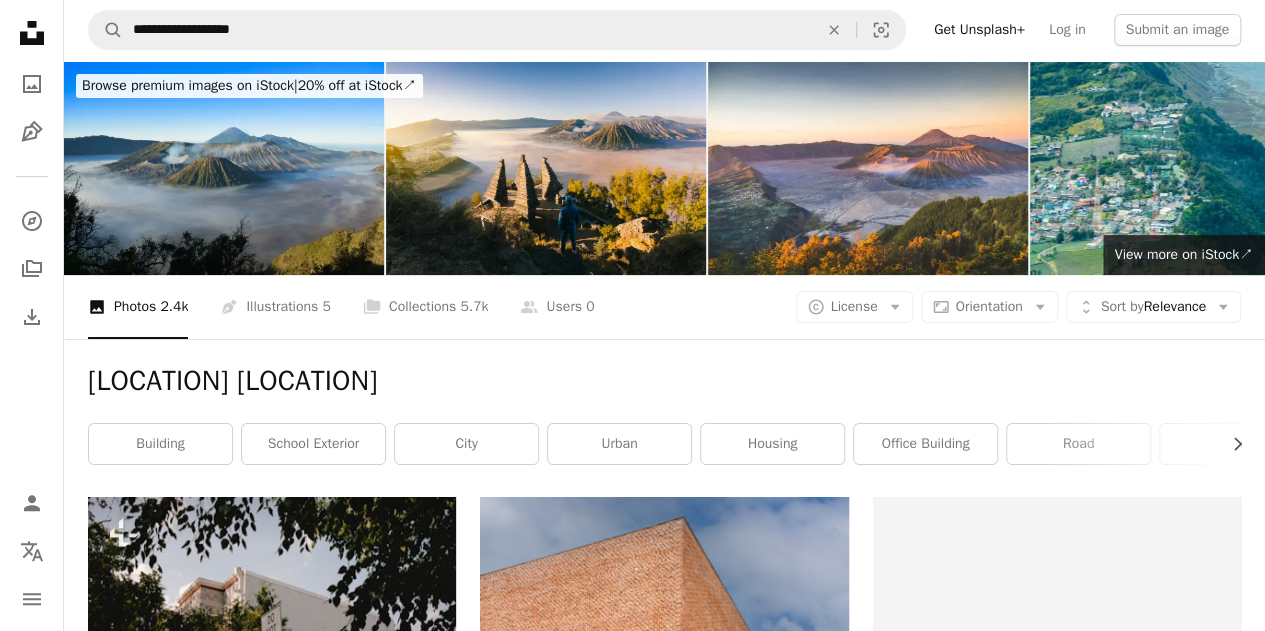 scroll, scrollTop: 0, scrollLeft: 0, axis: both 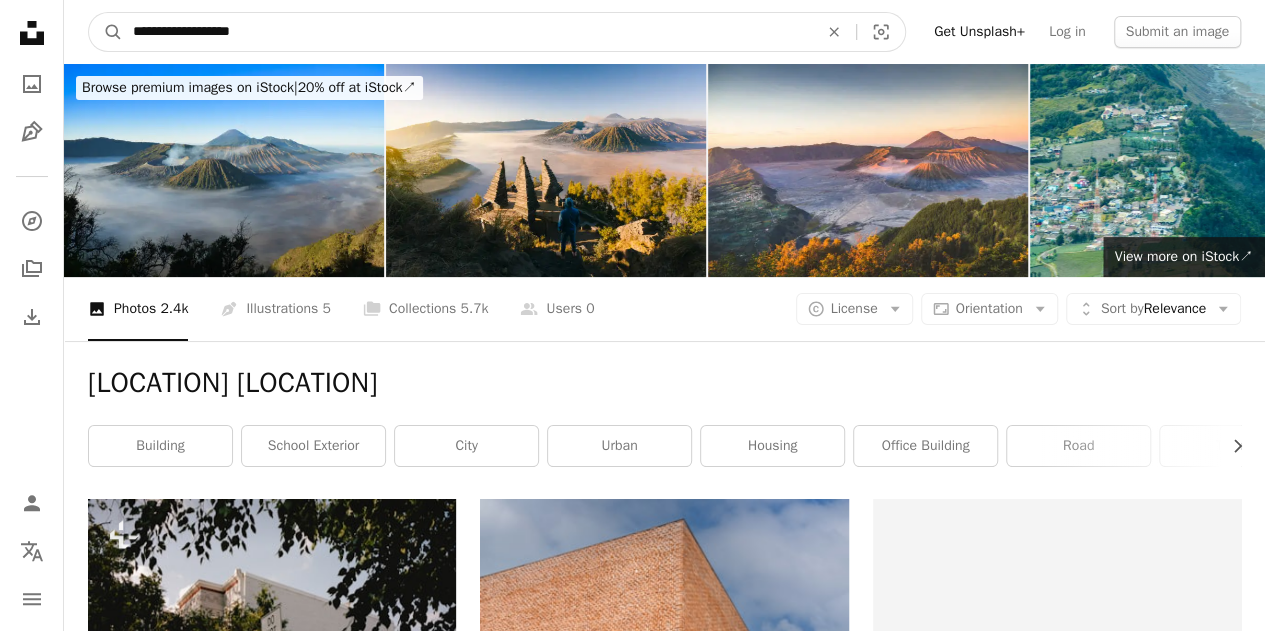 click on "**********" at bounding box center [467, 32] 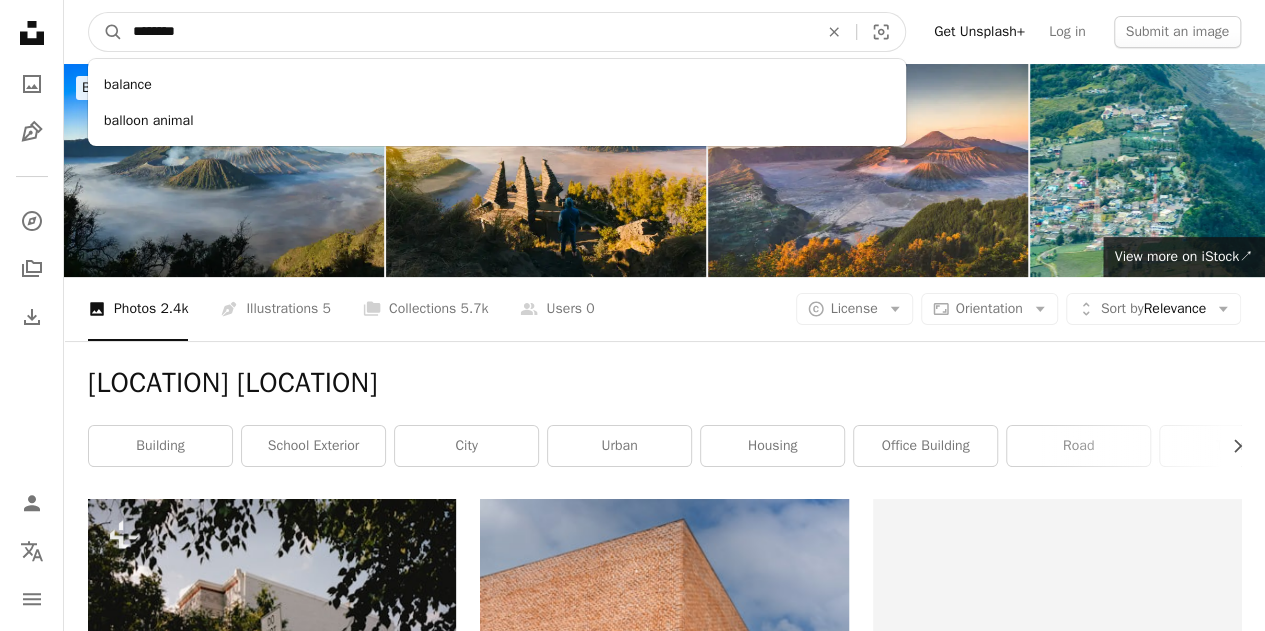 type on "*********" 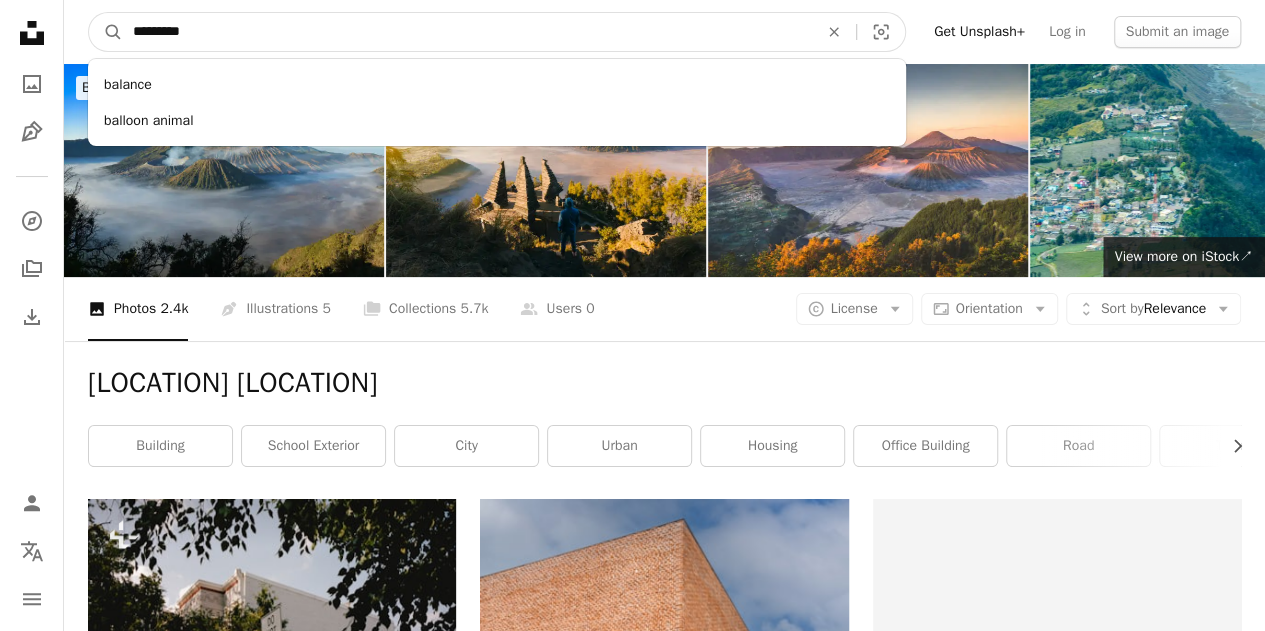 click on "A magnifying glass" at bounding box center (106, 32) 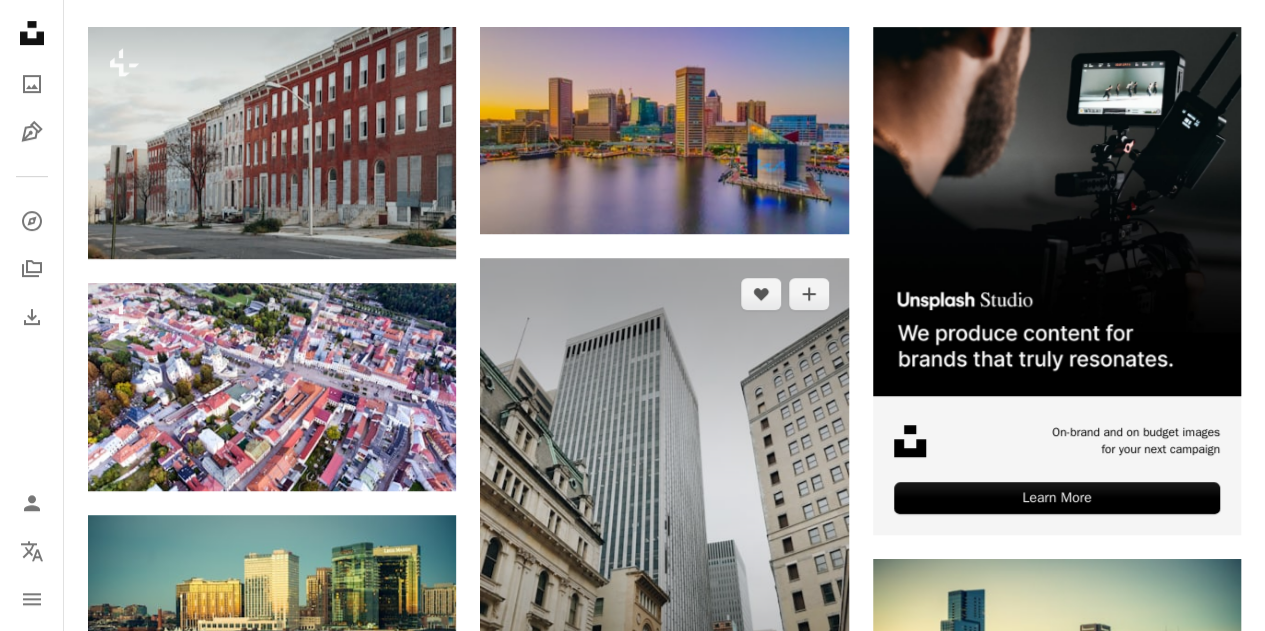 scroll, scrollTop: 0, scrollLeft: 0, axis: both 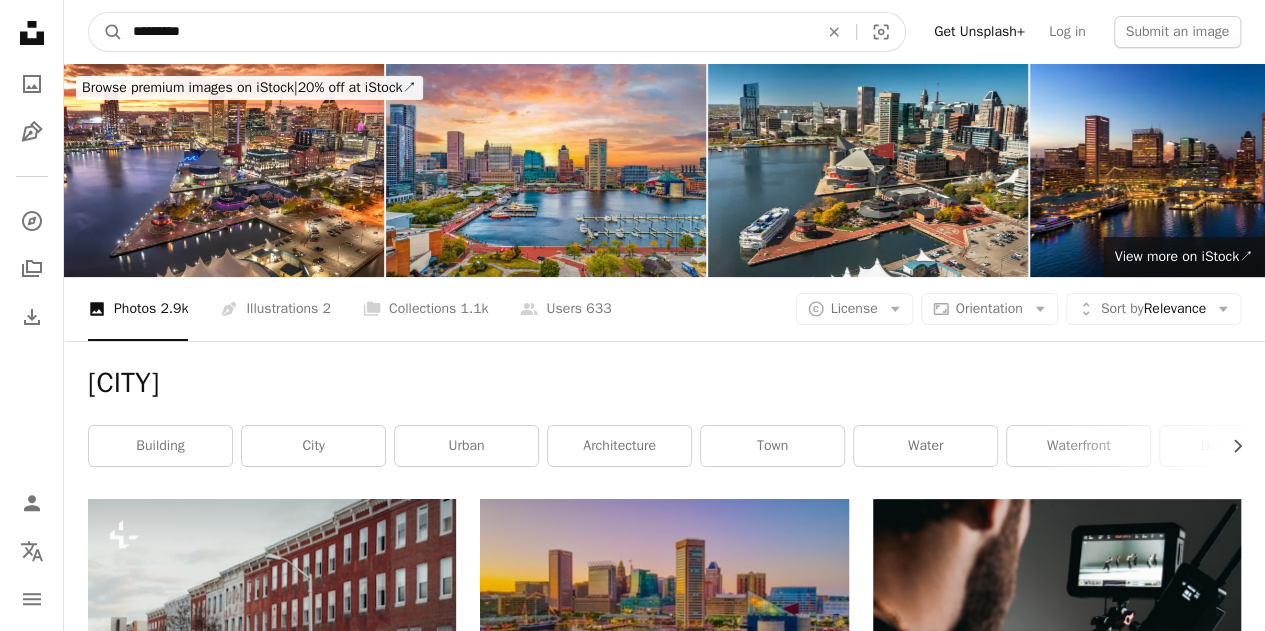 click on "*********" at bounding box center (467, 32) 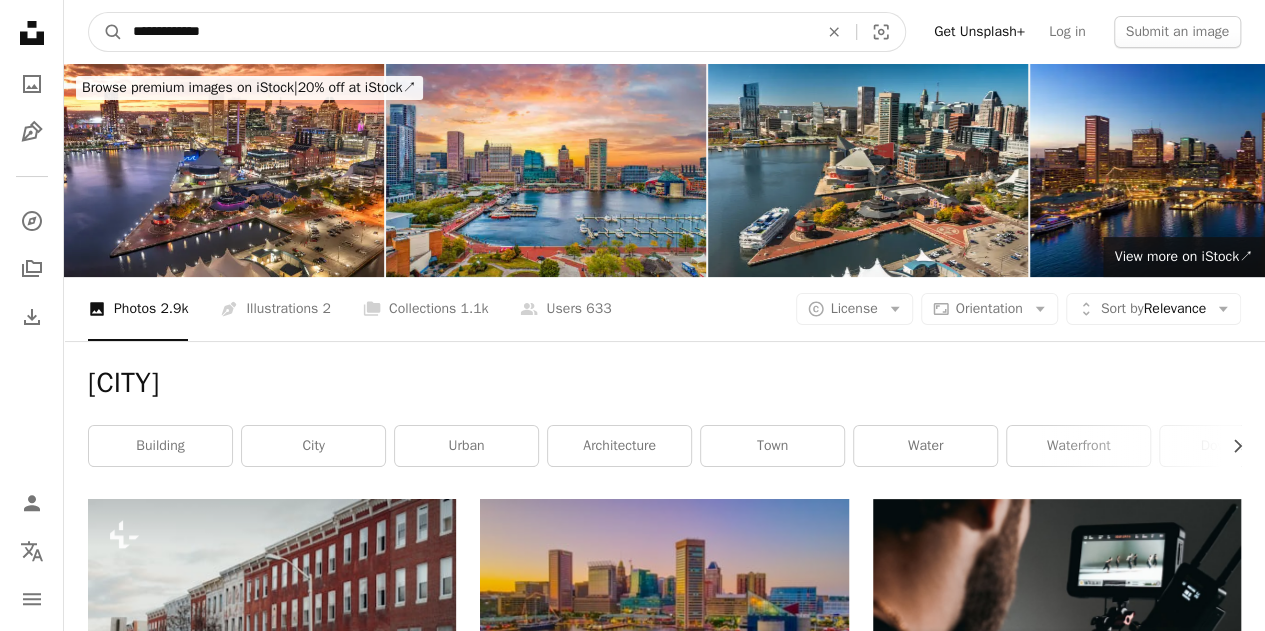 type on "**********" 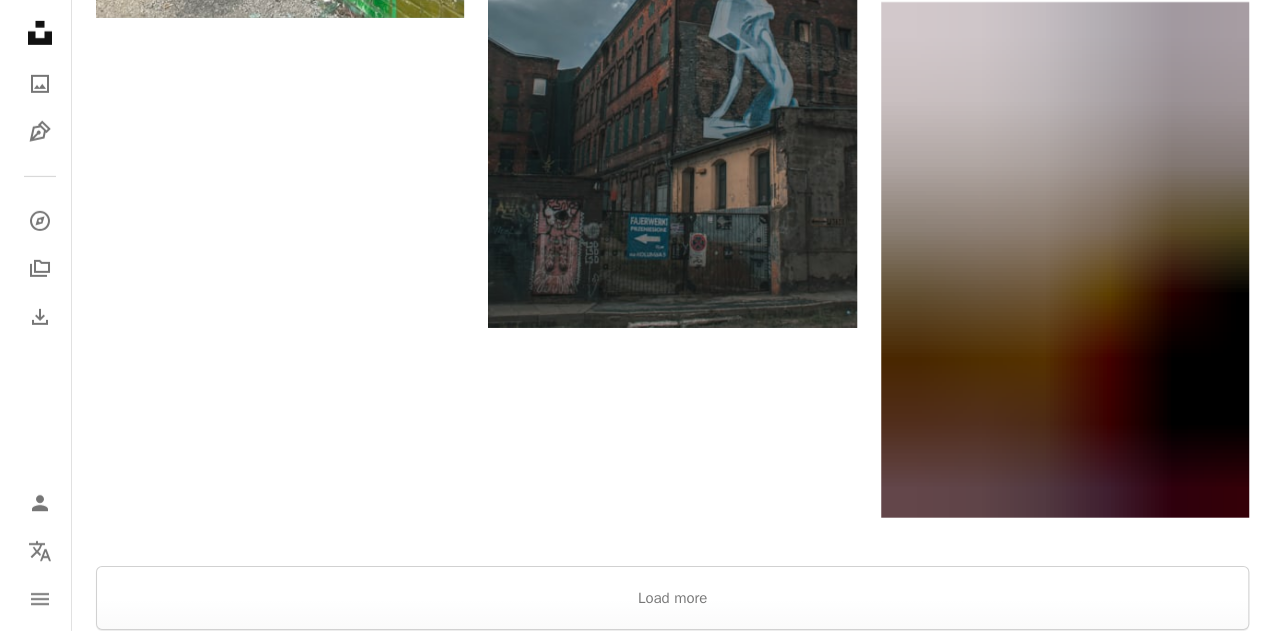 scroll, scrollTop: 3240, scrollLeft: 0, axis: vertical 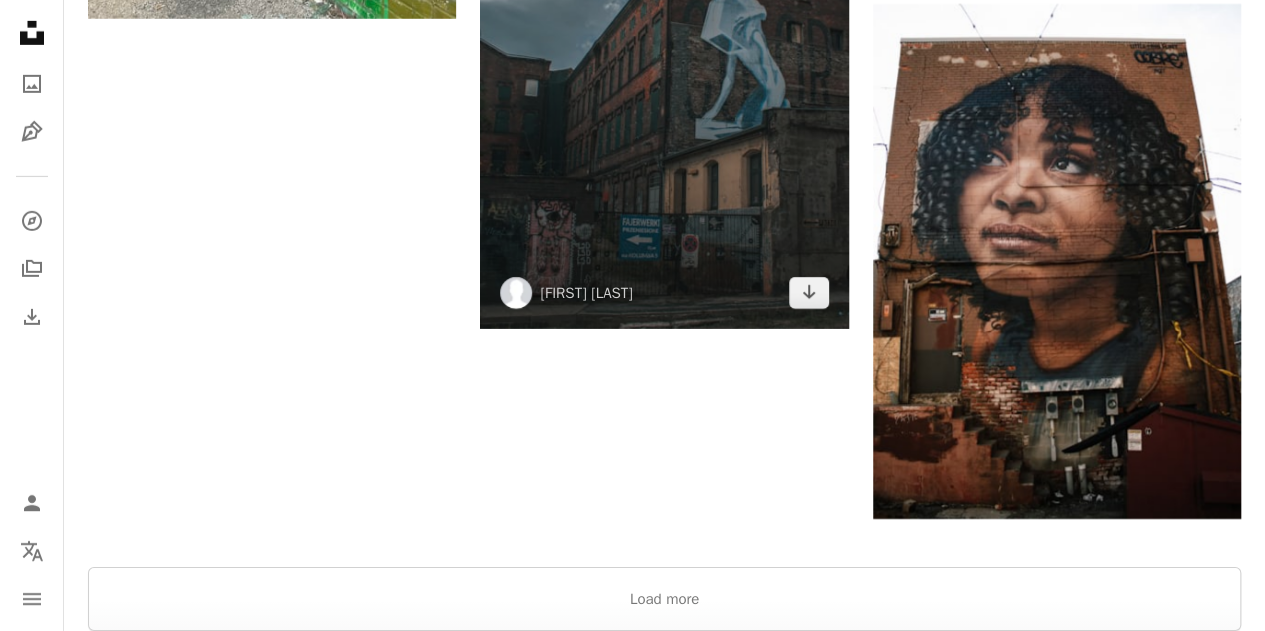 click at bounding box center (664, 50) 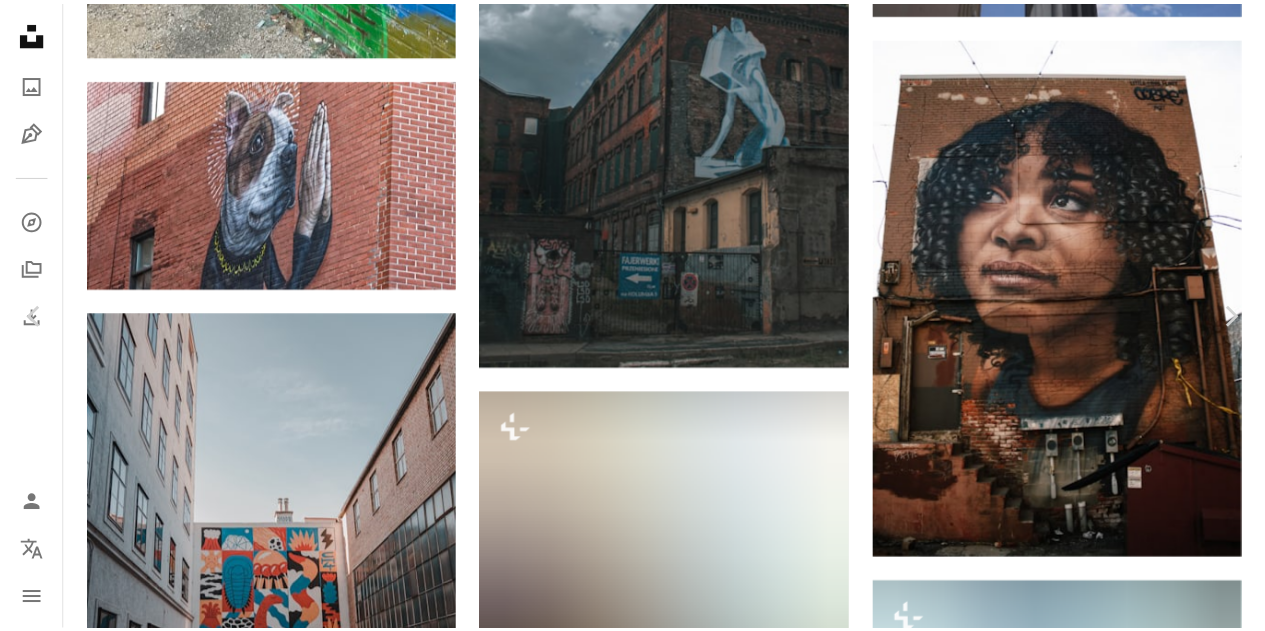 scroll, scrollTop: 464, scrollLeft: 0, axis: vertical 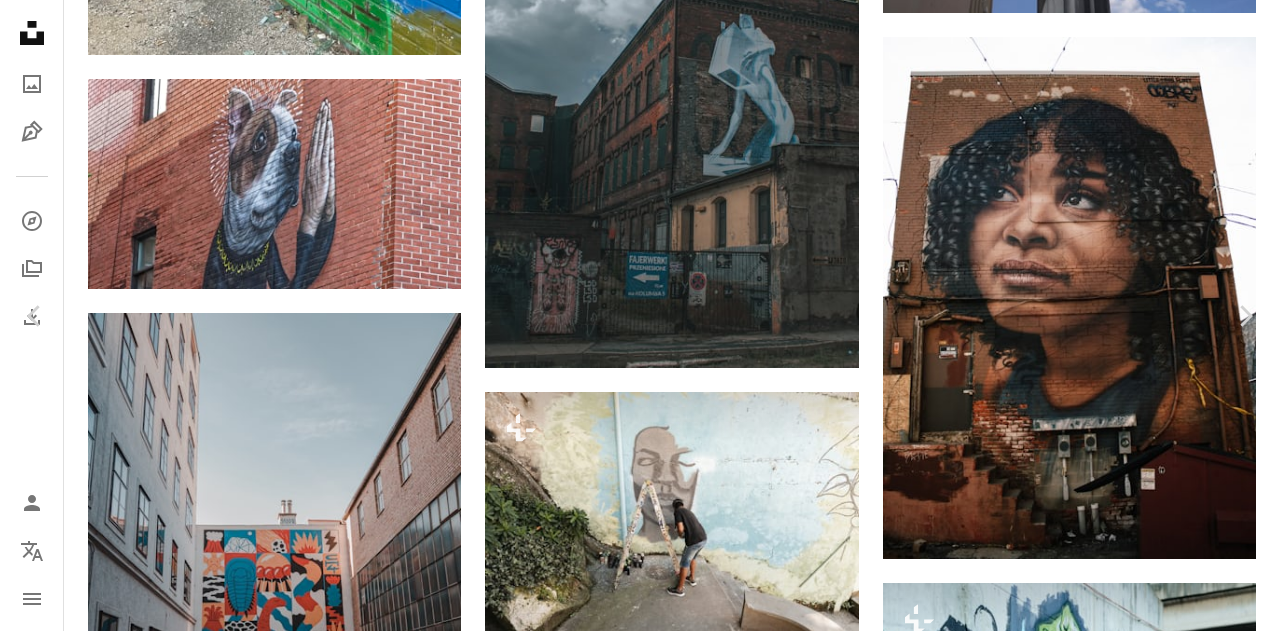 click on "An X shape Chevron left Chevron right [FIRST] [LAST] nfyz0 A heart A plus sign Download free Chevron down Zoom in Views 5,864 Downloads 67 A forward-right arrow Share Info icon Info More Actions A map marker [CITY] Calendar outlined Published on  September 25, 2022 Safety Free to use under the  Unsplash License building dark aesthetic urban graffiti street art [COUNTRY] bricks [COUNTRY] streetphotography darkmode city art road painting billboard town advertisement mural metropolis [CITY] Free pictures Browse premium related images on iStock  |  Save 20% with code UNSPLASH20 View more on iStock  ↗ Related images A heart A plus sign [FIRST] [LAST] Arrow pointing down A heart A plus sign [FIRST] [LAST] Available for hire A checkmark inside of a circle Arrow pointing down Plus sign for Unsplash+ A heart A plus sign [FIRST] [LAST] For  Unsplash+ A lock Download Plus sign for Unsplash+ A heart A plus sign [FIRST] [LAST] For  Unsplash+ A lock Download A heart A plus sign [FIRST] [LAST]" at bounding box center (640, 4851) 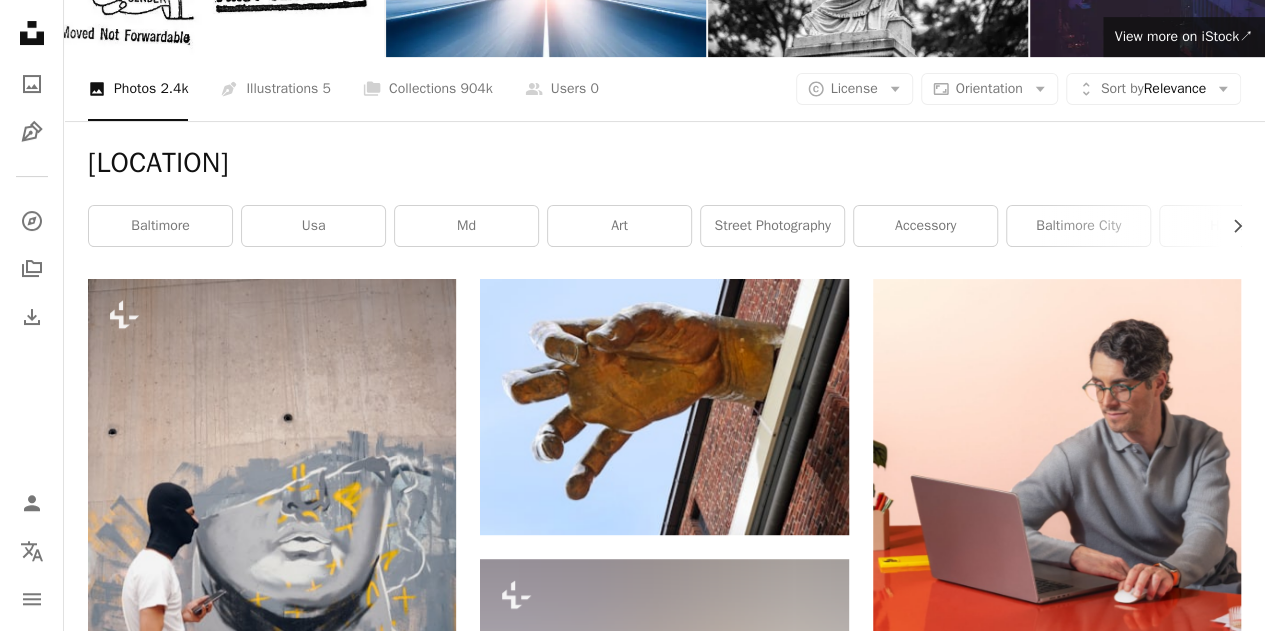 scroll, scrollTop: 0, scrollLeft: 0, axis: both 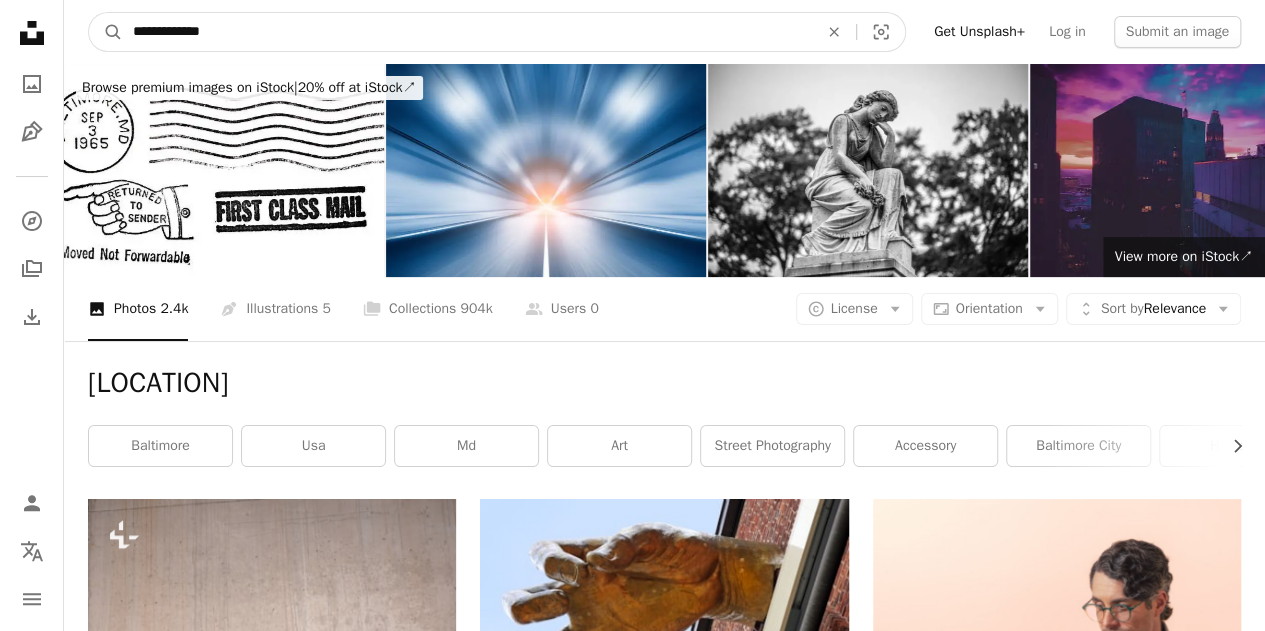 drag, startPoint x: 281, startPoint y: 30, endPoint x: 46, endPoint y: -1, distance: 237.03586 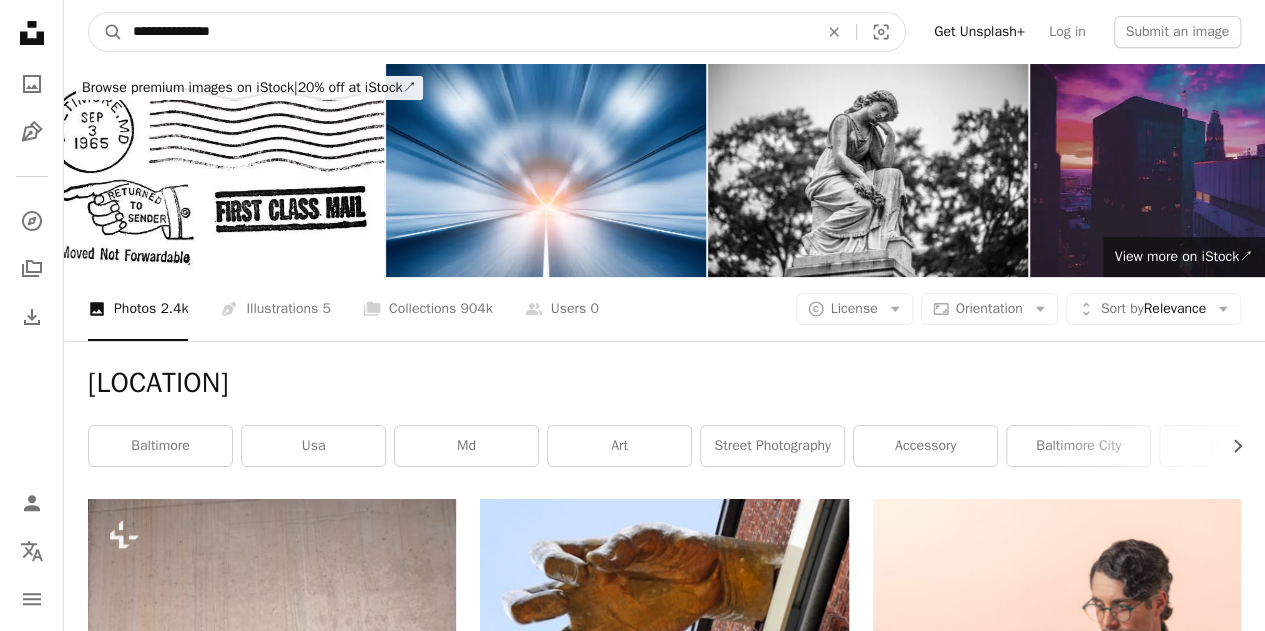 type on "**********" 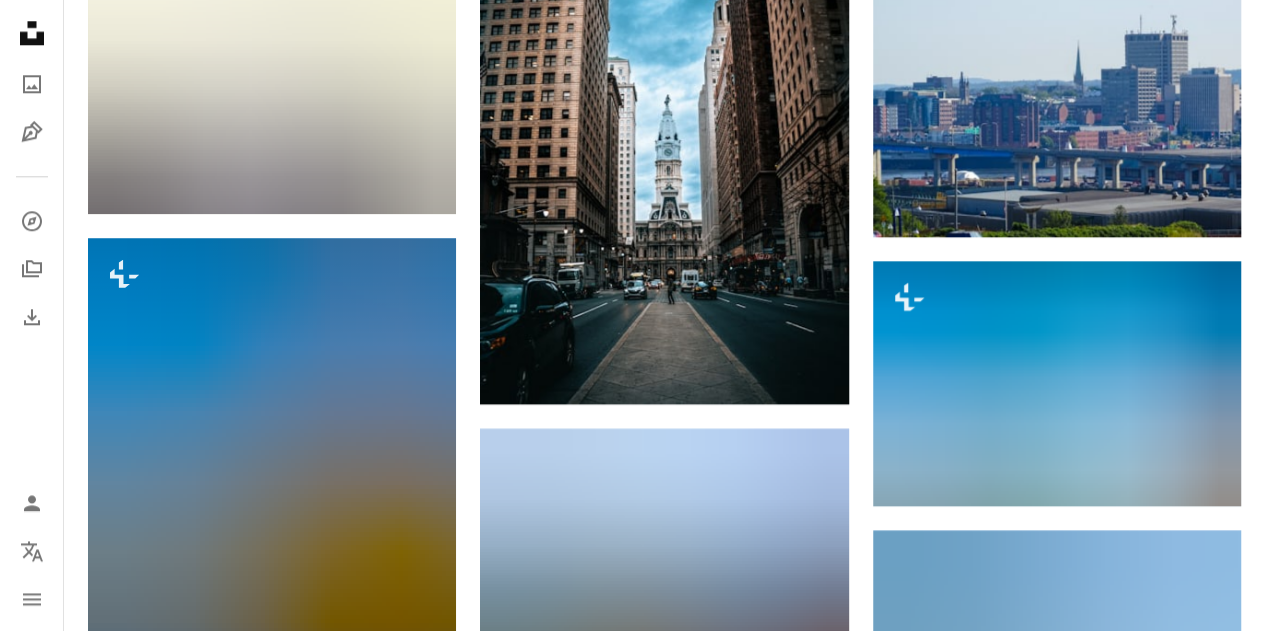 scroll, scrollTop: 0, scrollLeft: 0, axis: both 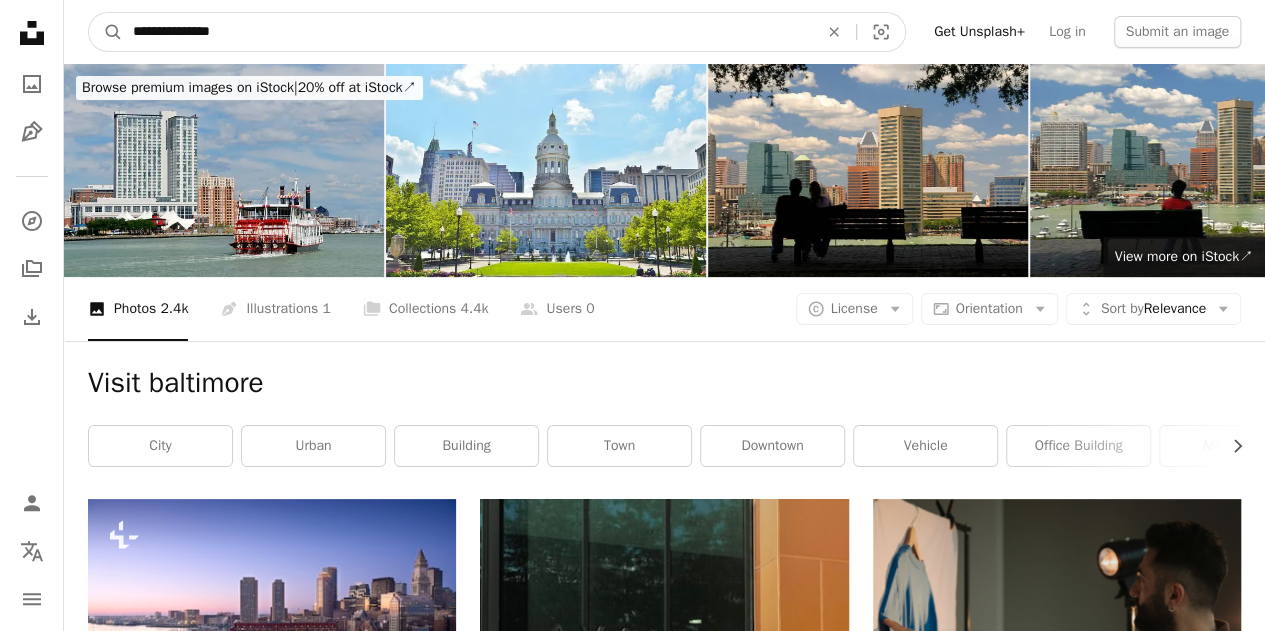 click on "**********" at bounding box center (467, 32) 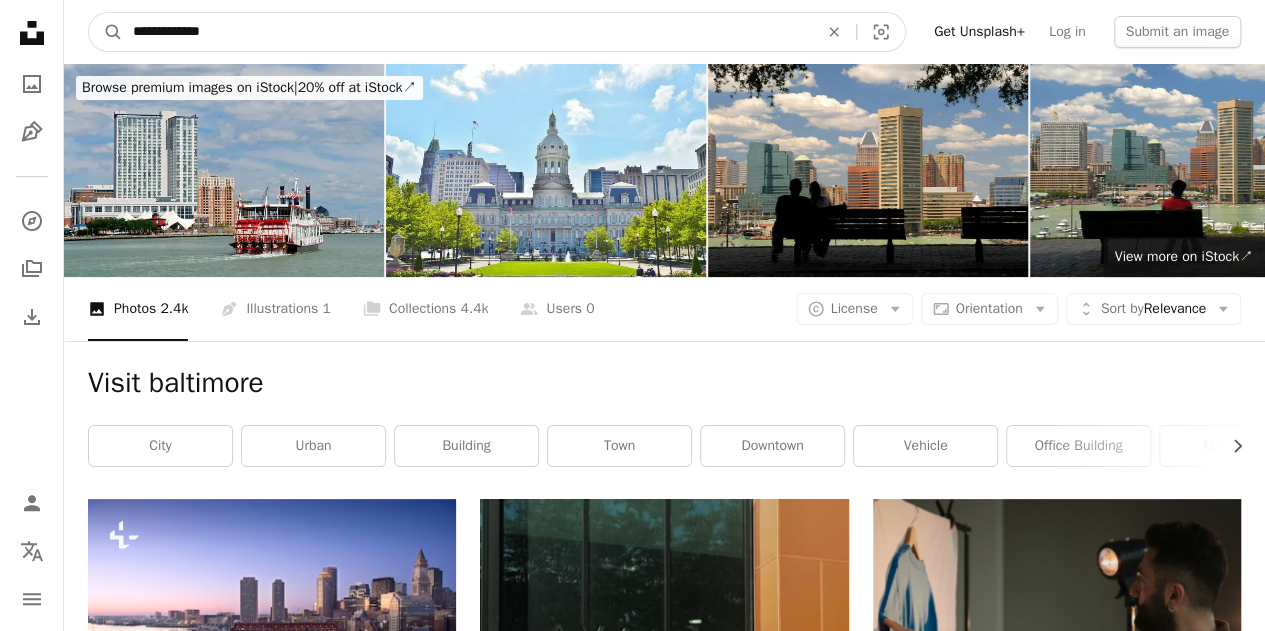 type on "**********" 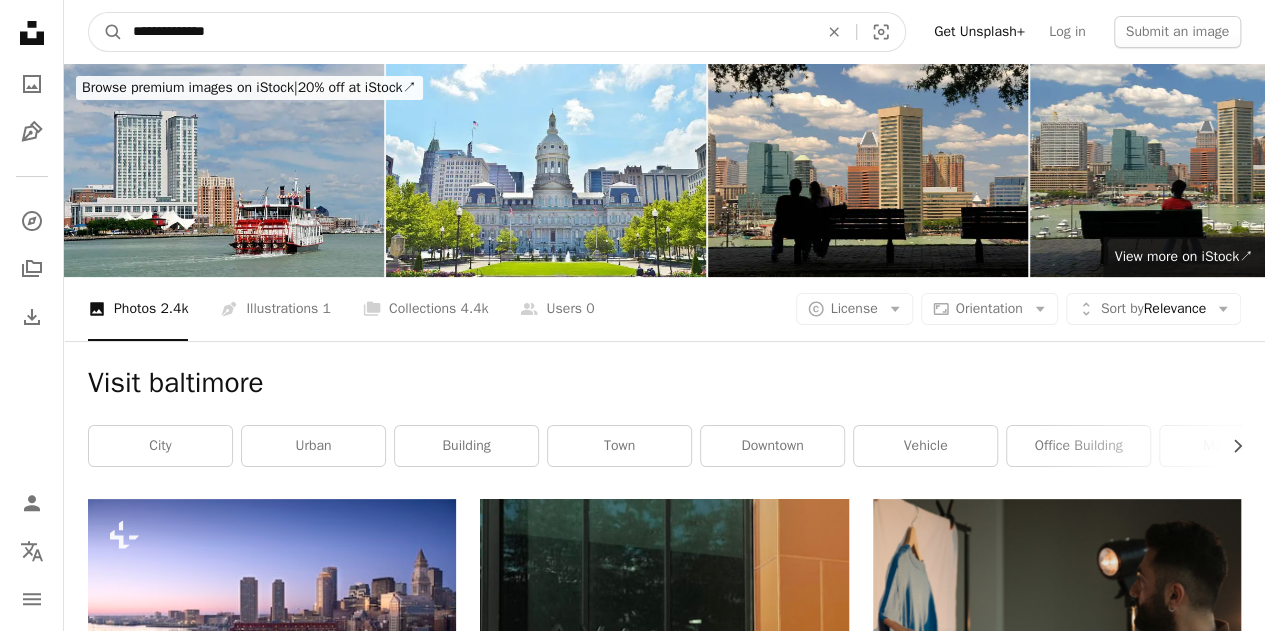 click on "A magnifying glass" at bounding box center (106, 32) 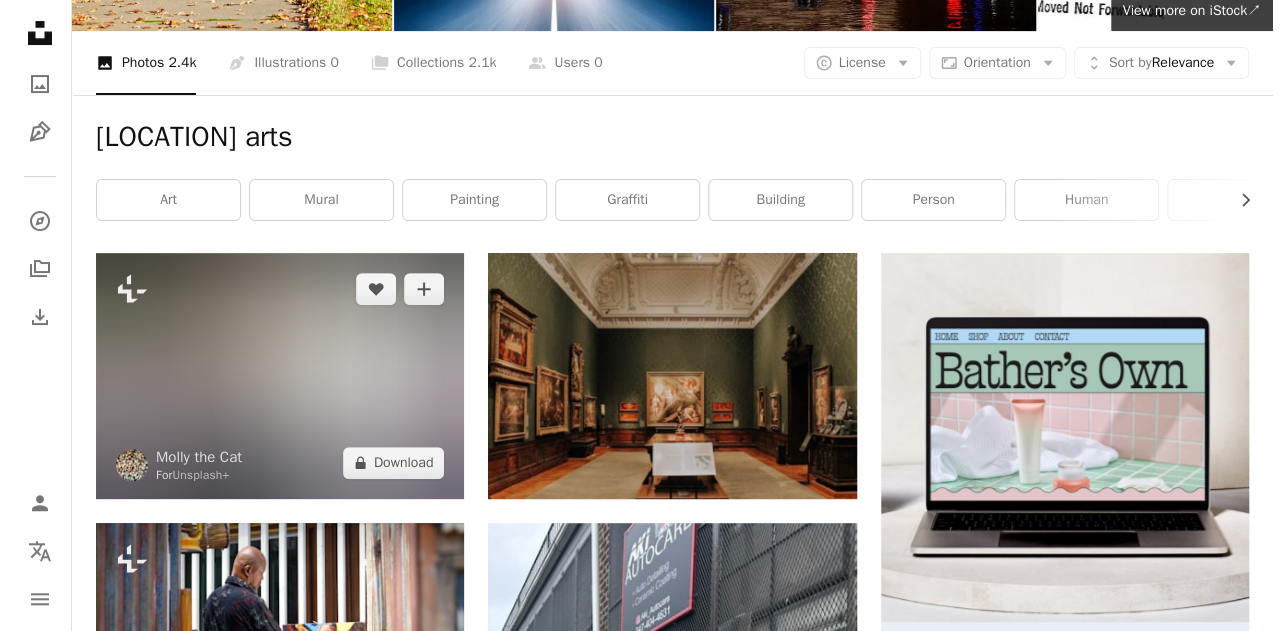 scroll, scrollTop: 247, scrollLeft: 0, axis: vertical 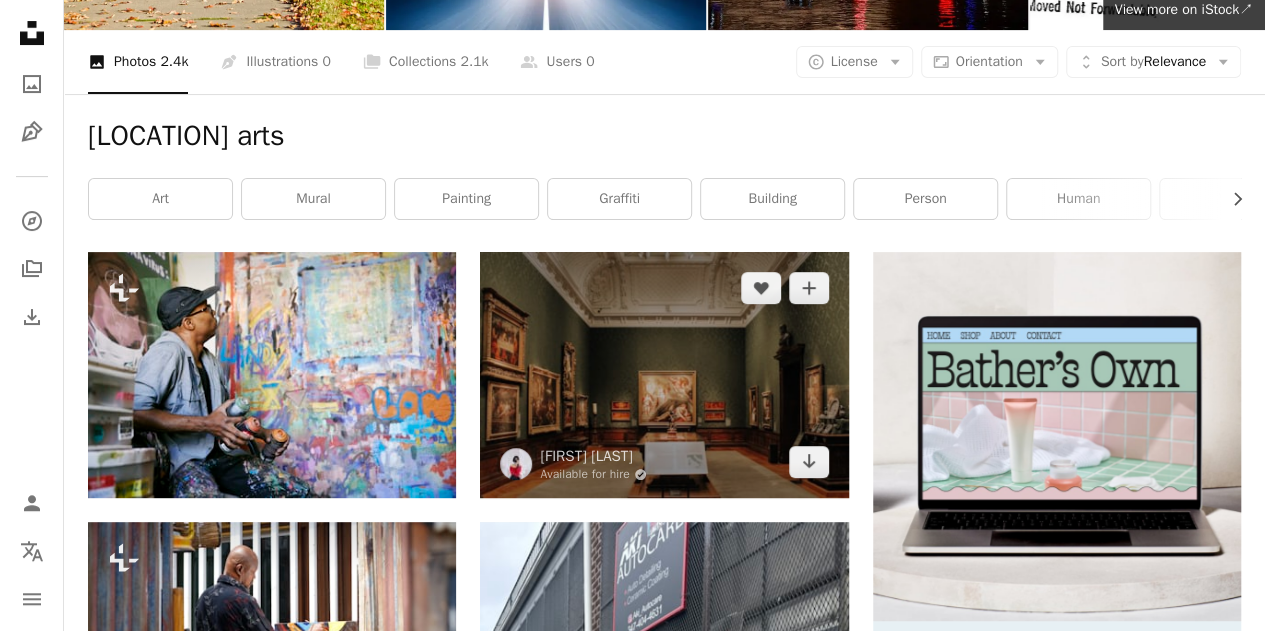 drag, startPoint x: 680, startPoint y: 361, endPoint x: 628, endPoint y: 394, distance: 61.587337 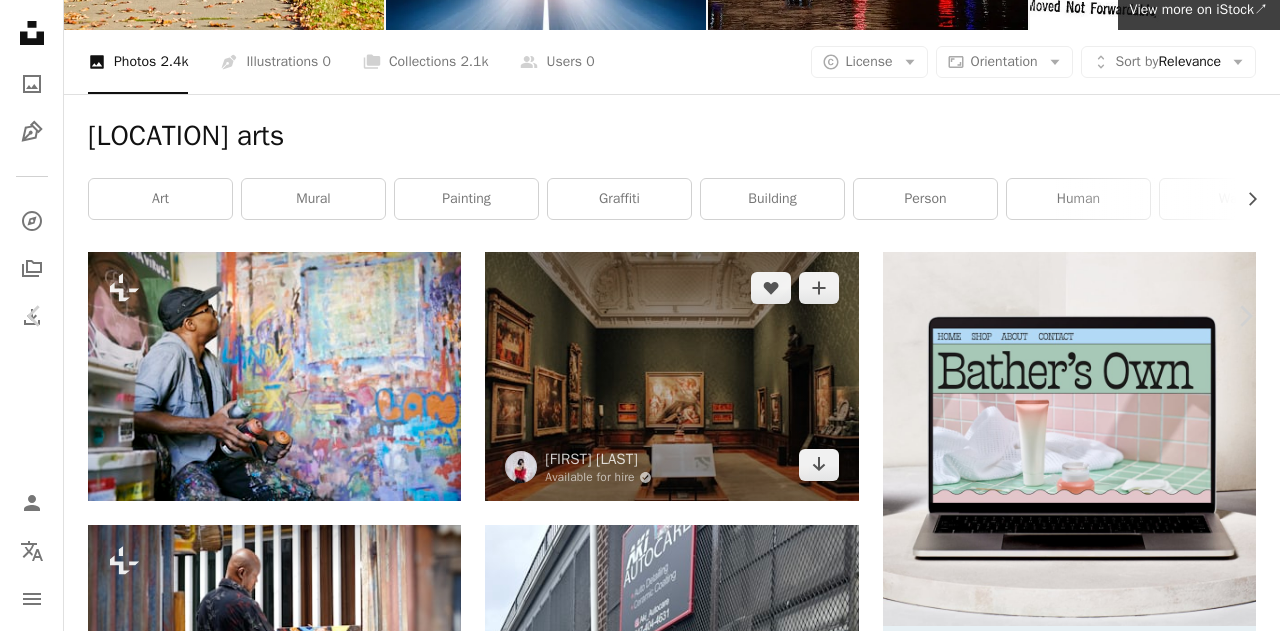 scroll, scrollTop: 371, scrollLeft: 0, axis: vertical 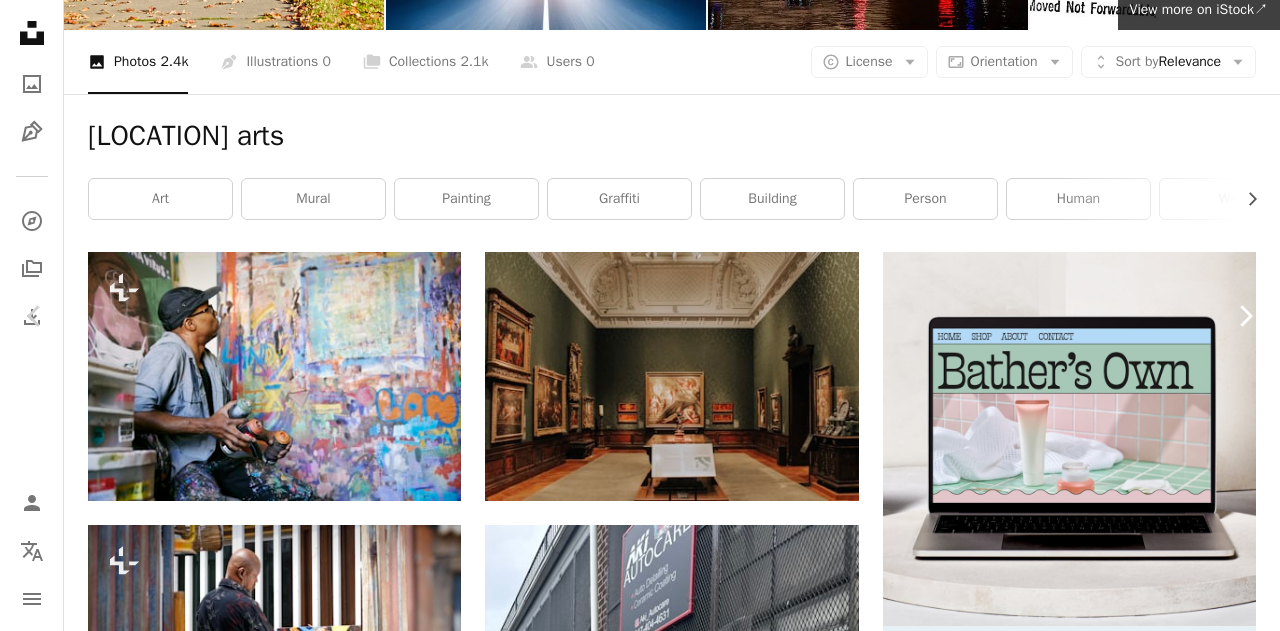 click on "Chevron right" at bounding box center (1245, 316) 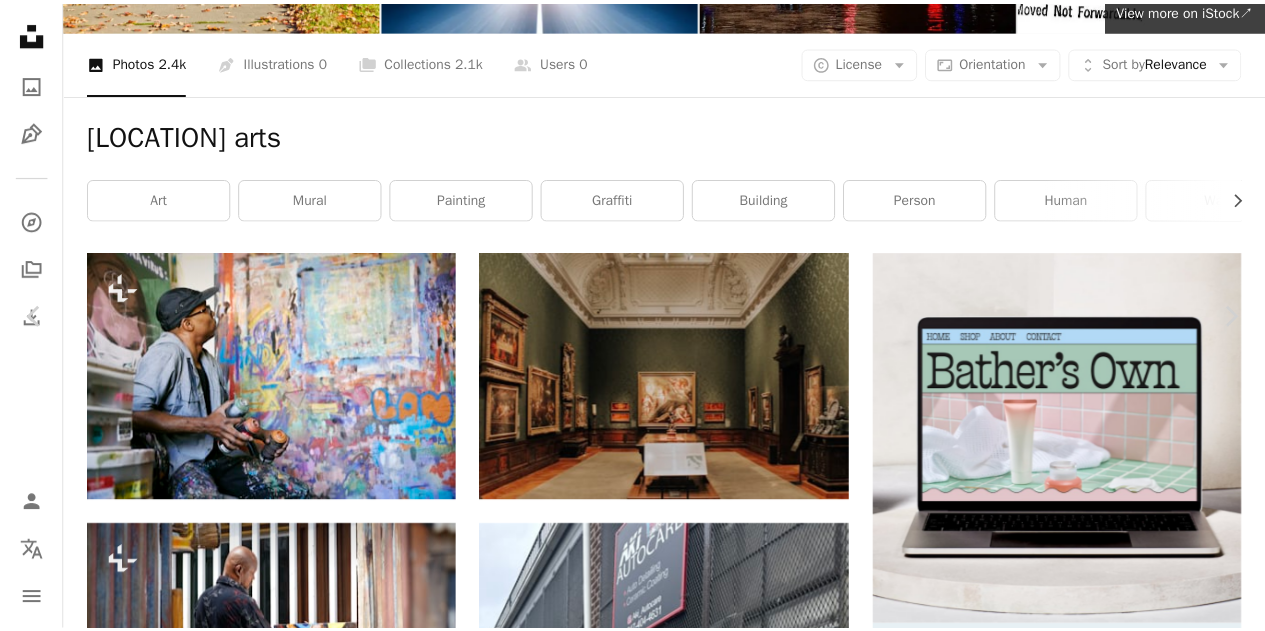 scroll, scrollTop: 0, scrollLeft: 0, axis: both 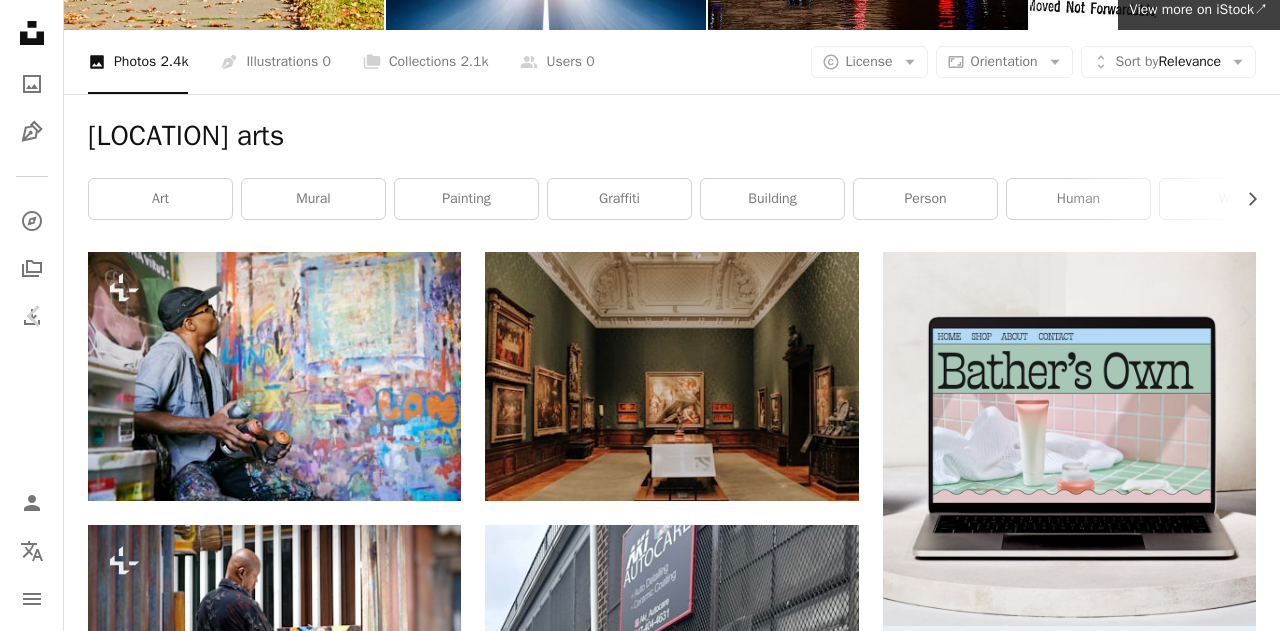 click on "An X shape" at bounding box center (20, 20) 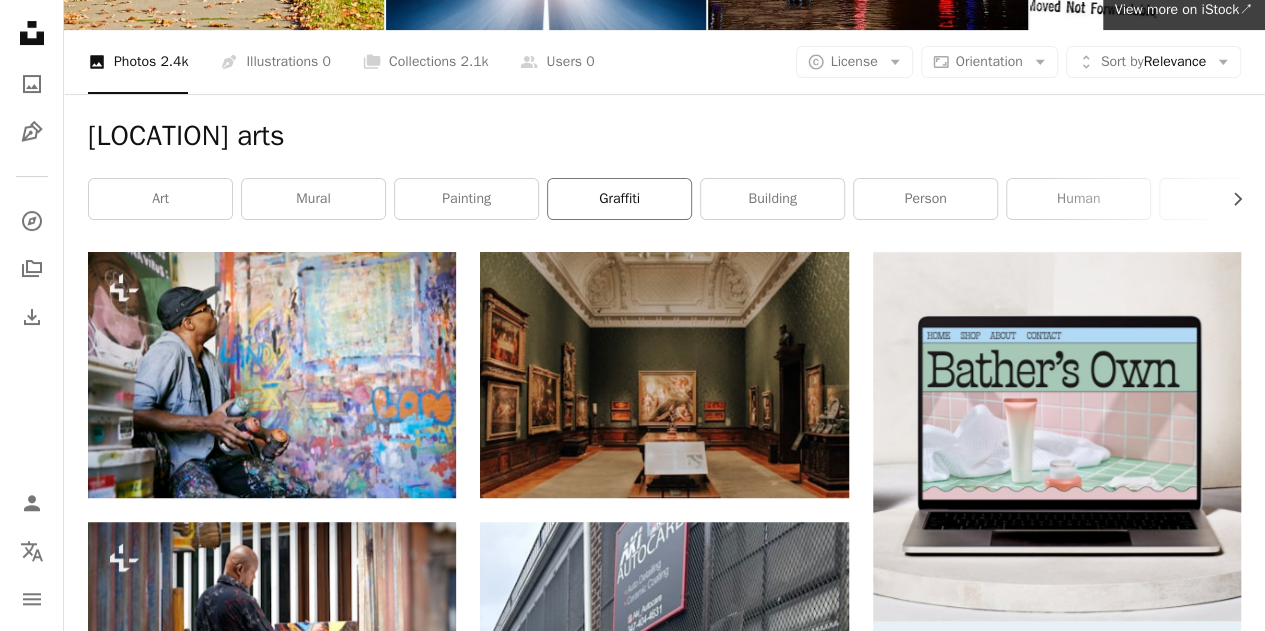 scroll, scrollTop: 0, scrollLeft: 0, axis: both 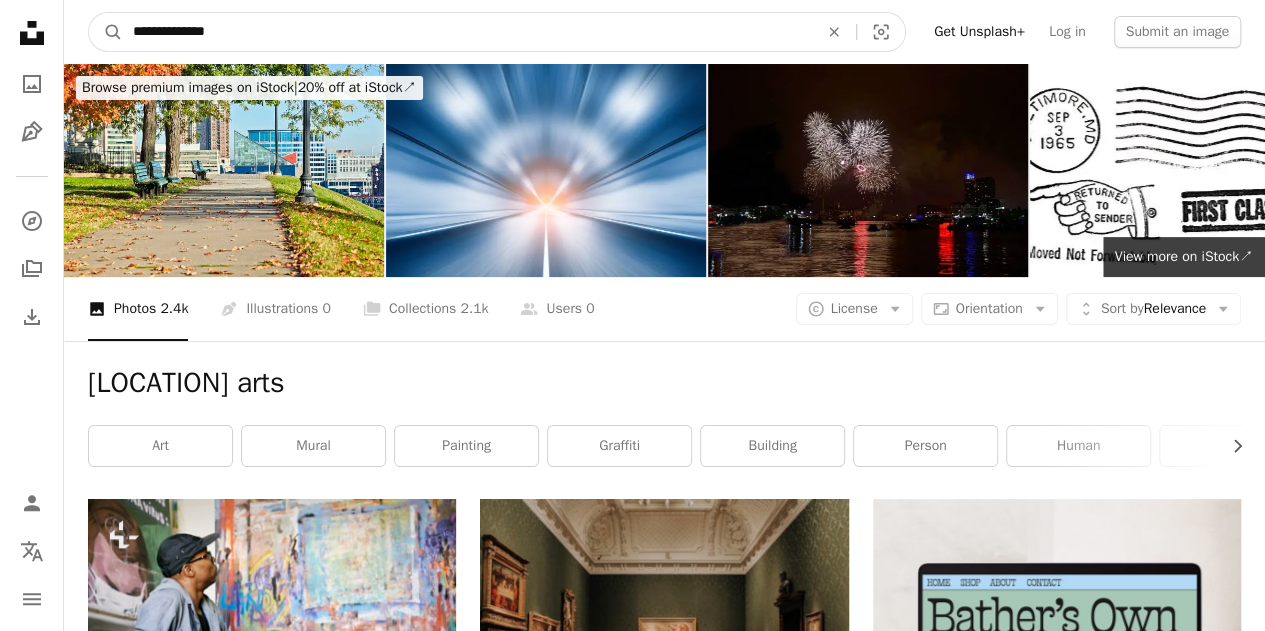 drag, startPoint x: 348, startPoint y: 20, endPoint x: 122, endPoint y: -13, distance: 228.39659 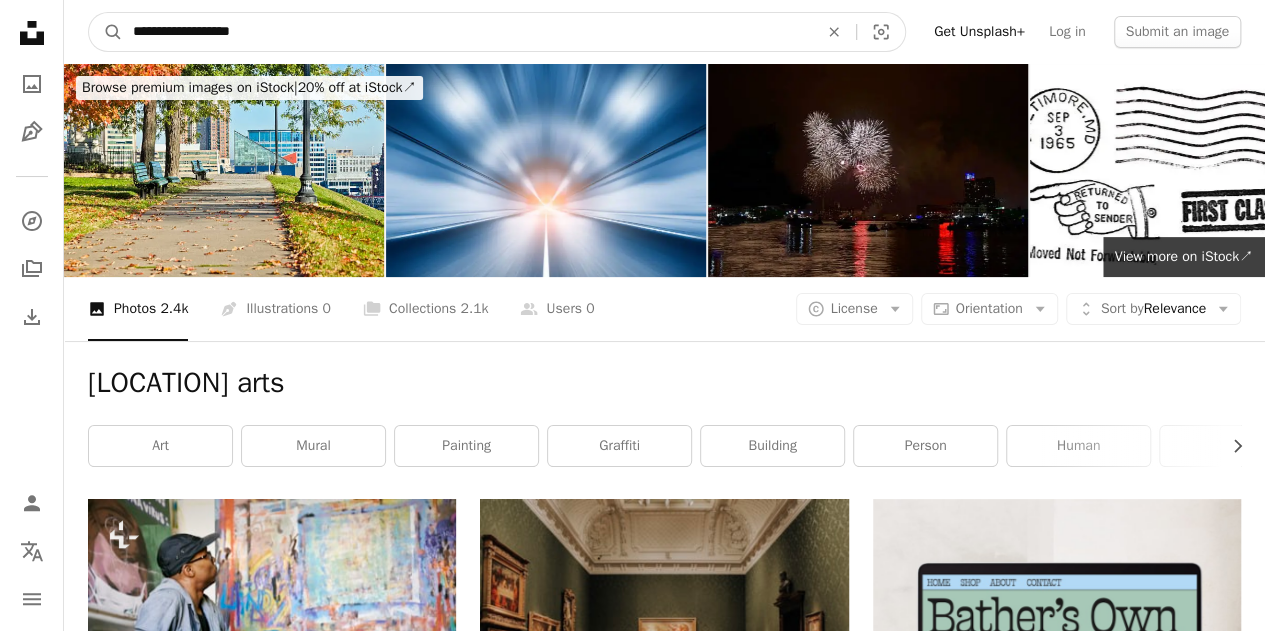 type on "**********" 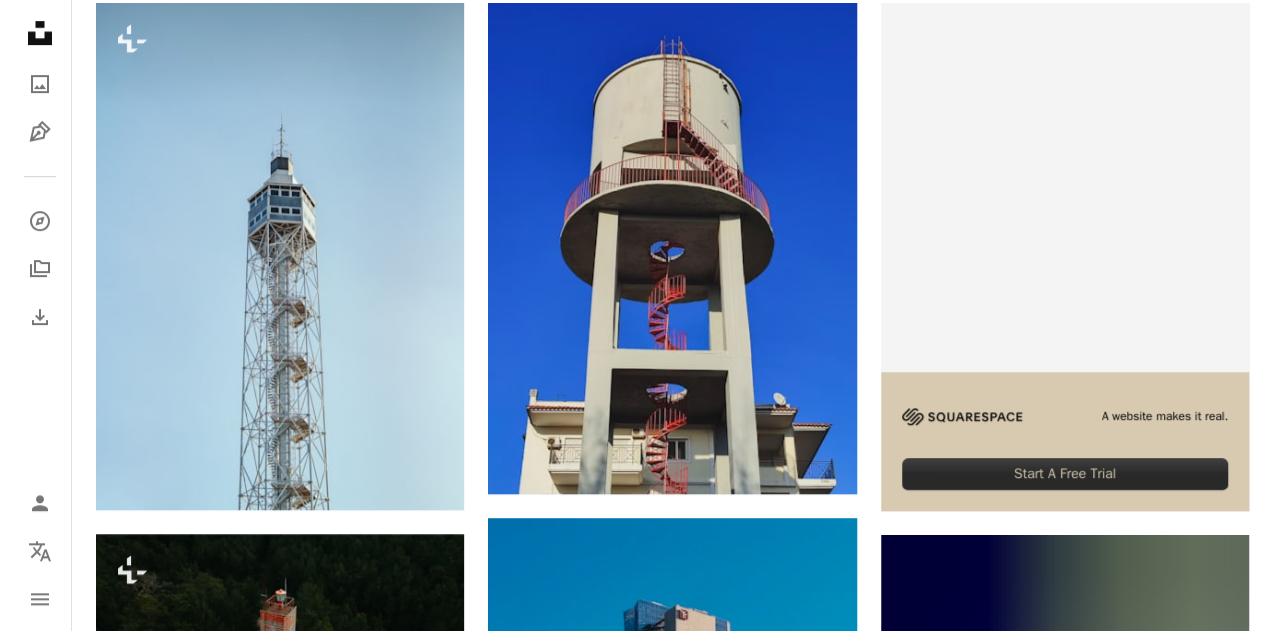 scroll, scrollTop: 496, scrollLeft: 0, axis: vertical 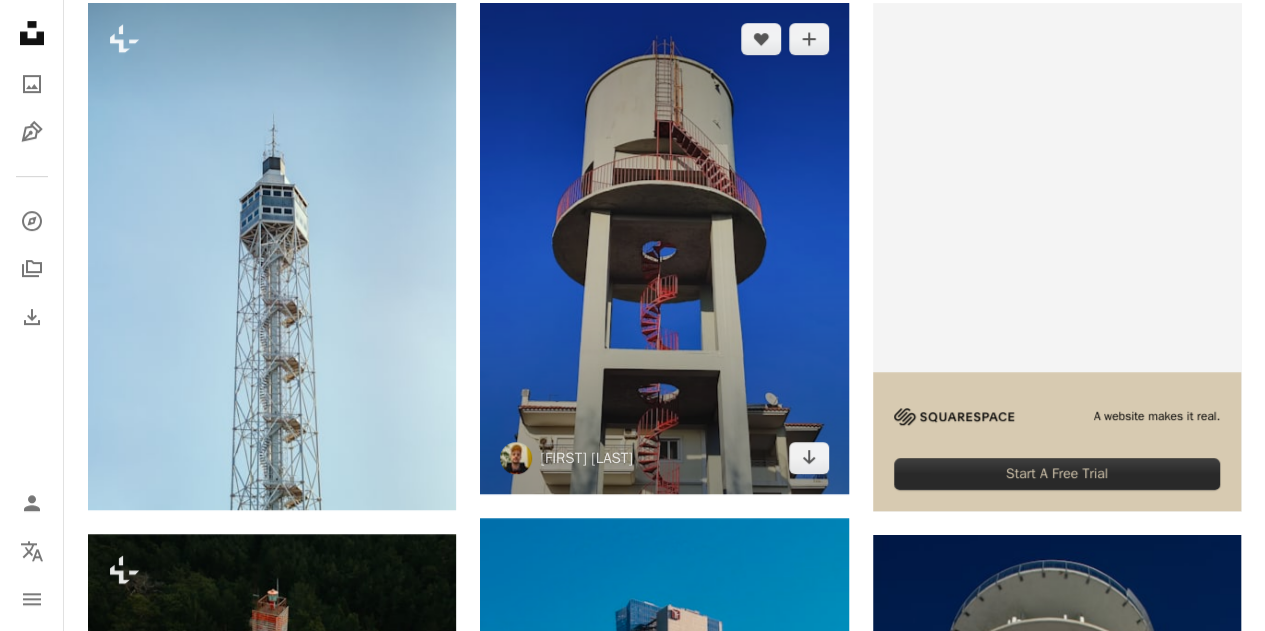 click at bounding box center (664, 248) 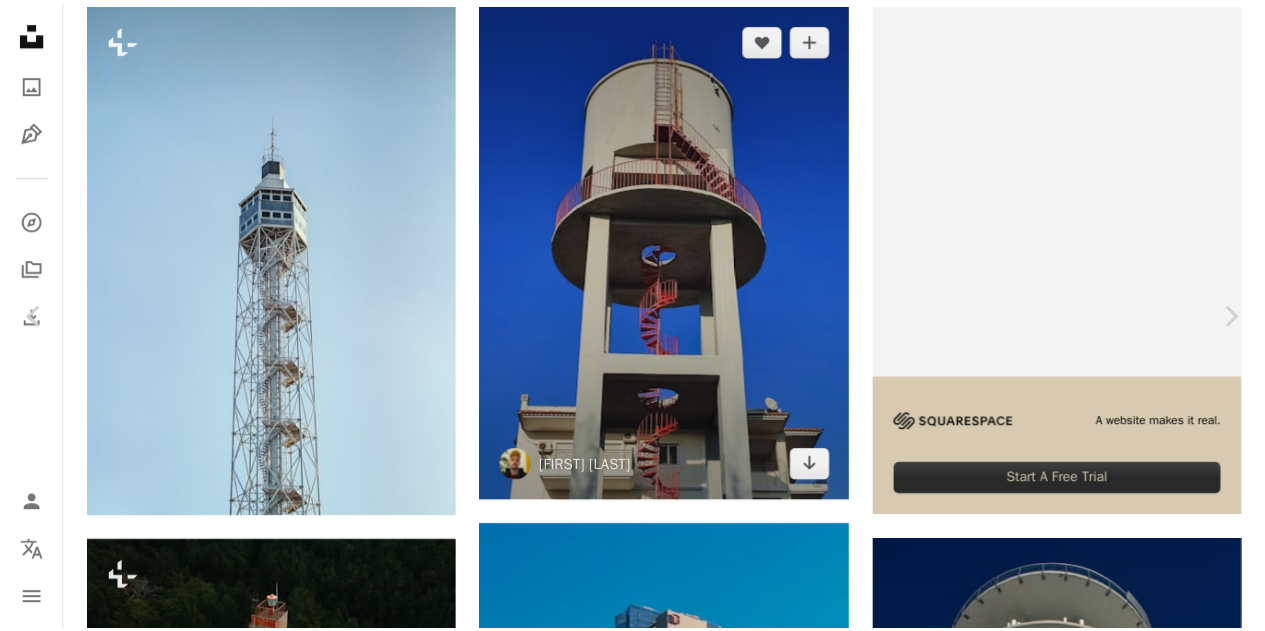 scroll, scrollTop: 0, scrollLeft: 0, axis: both 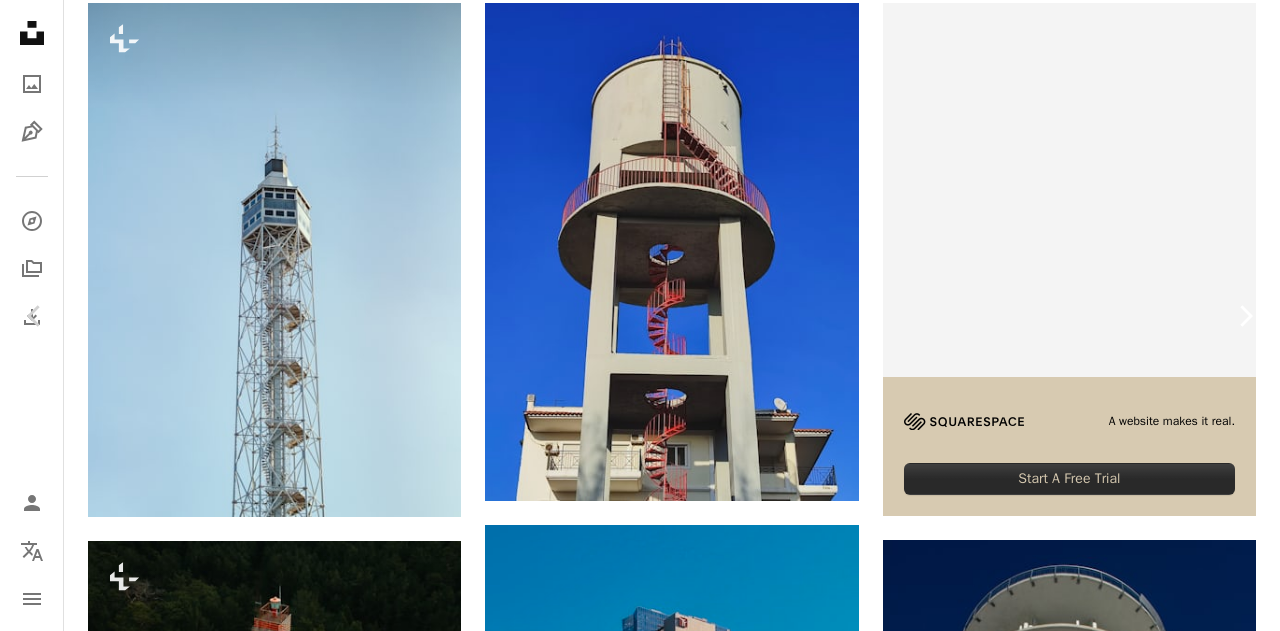click on "Chevron right" at bounding box center [1245, 316] 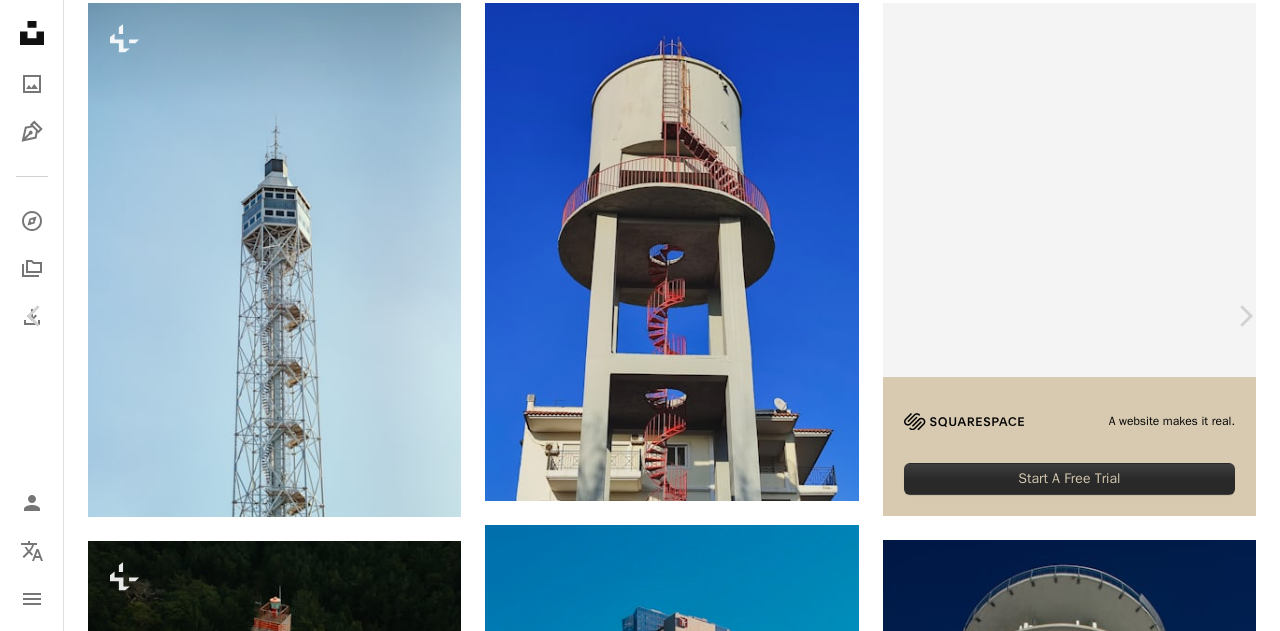 click on "An X shape" at bounding box center (20, 20) 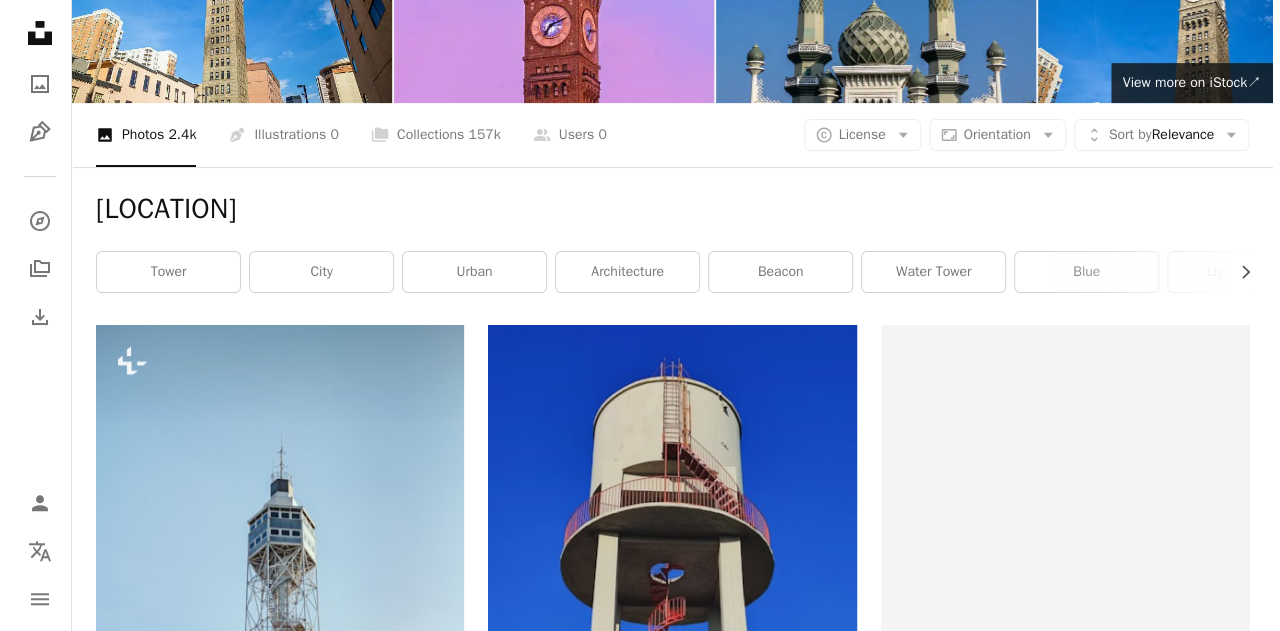 scroll, scrollTop: 176, scrollLeft: 0, axis: vertical 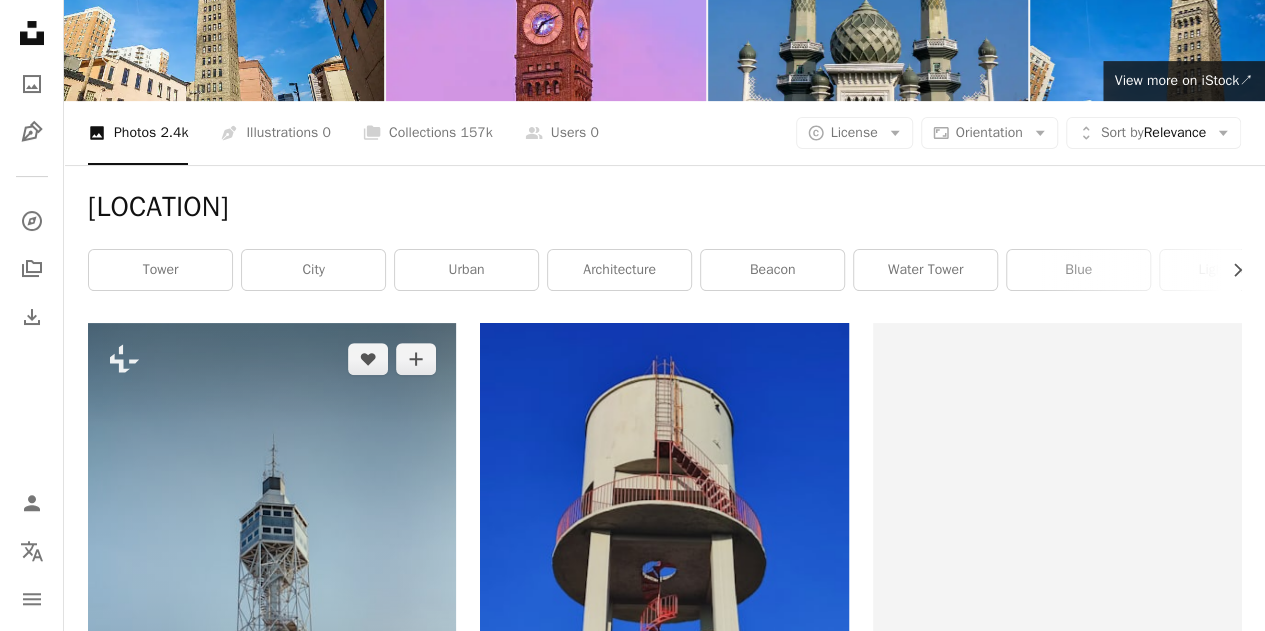 click at bounding box center (272, 576) 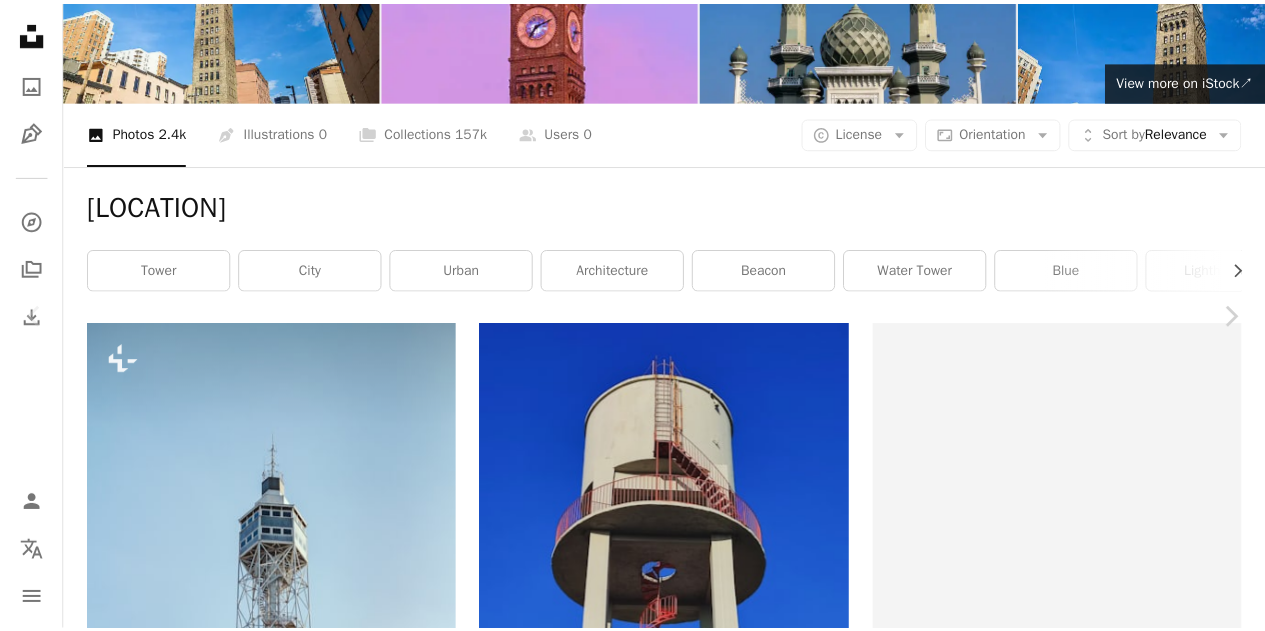 scroll, scrollTop: 0, scrollLeft: 0, axis: both 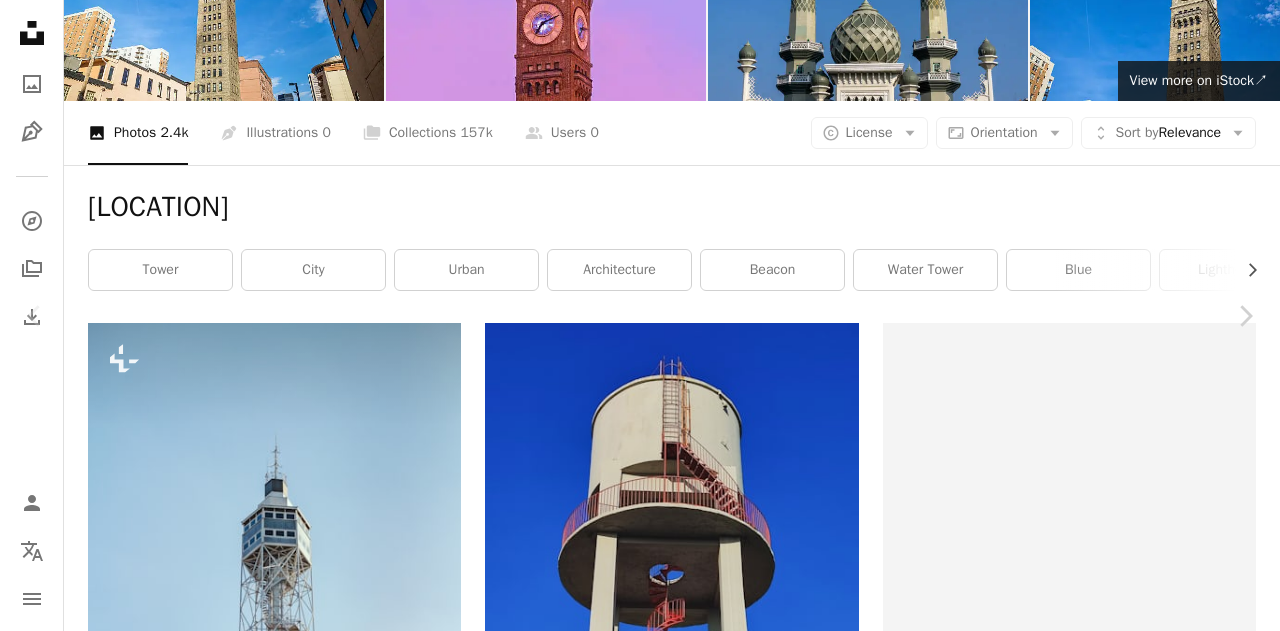 click on "An X shape Chevron left Chevron right [FIRST] [LAST] For Unsplash+ A heart A plus sign A lock Download Zoom in A forward-right arrow Share More Actions Calendar outlined Published on [MONTH] [DAY], [YEAR] Camera [CAMERA_MODEL], [CAMERA_MODEL] Safety Licensed under the Unsplash+ License wallpaper building city aesthetic architecture outdoor [COUNTRY] minimal urban minimalist buildings simple town tower [CITY] structure geometry simplicity exterior elegant design Free stock photos From this series Chevron right Plus sign for Unsplash+ Plus sign for Unsplash+ Plus sign for Unsplash+ Plus sign for Unsplash+ Plus sign for Unsplash+ Plus sign for Unsplash+ Plus sign for Unsplash+ Related images Plus sign for Unsplash+ A heart A plus sign [FIRST] [LAST] For Unsplash+ A lock Download Plus sign for Unsplash+ A heart A plus sign [FIRST] [LAST] For Unsplash+ A lock Download Plus sign for Unsplash+ A heart A plus sign [FIRST] [LAST] For" at bounding box center (640, 5488) 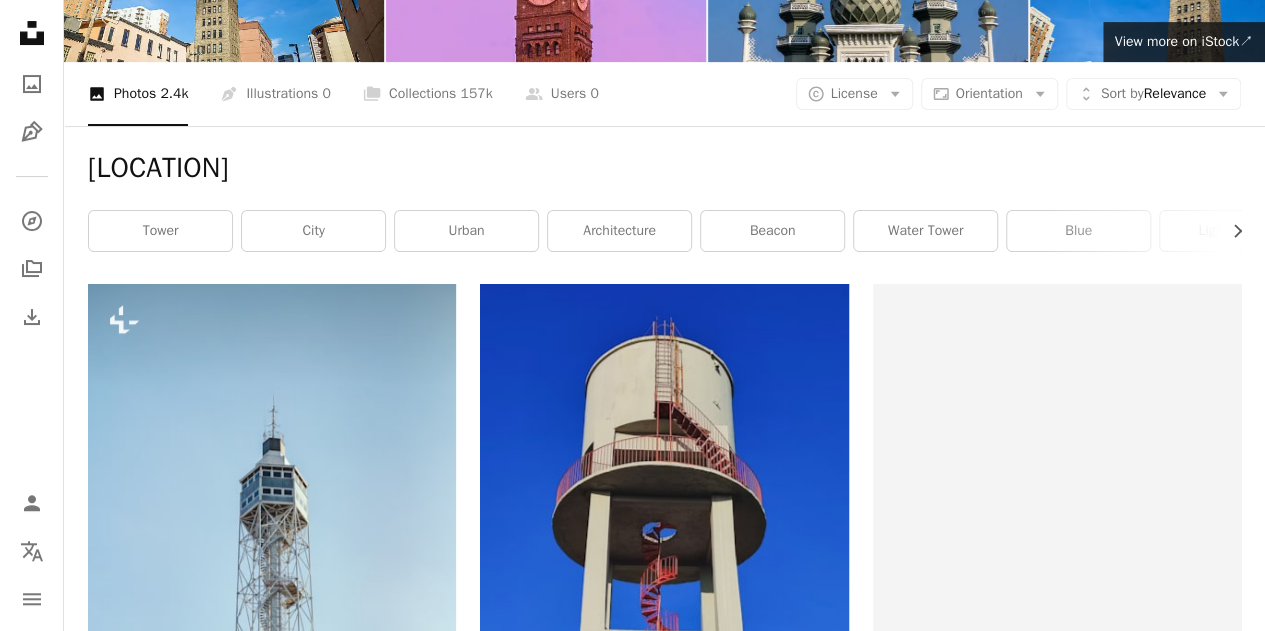 scroll, scrollTop: 0, scrollLeft: 0, axis: both 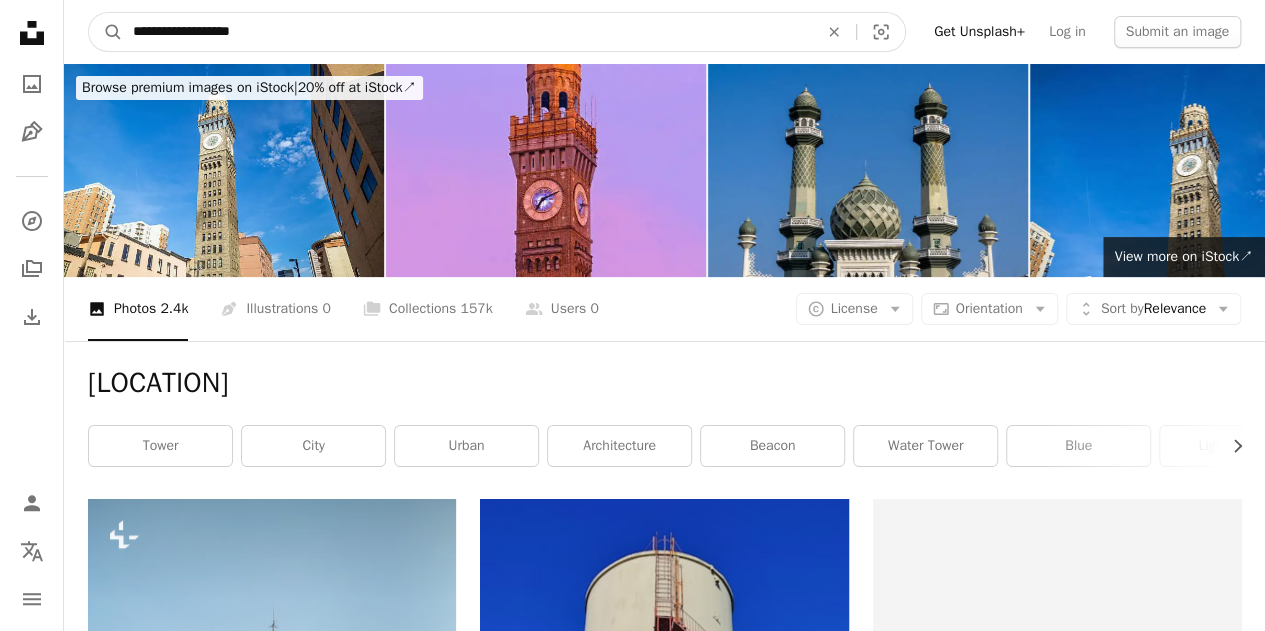 click on "**********" at bounding box center (467, 32) 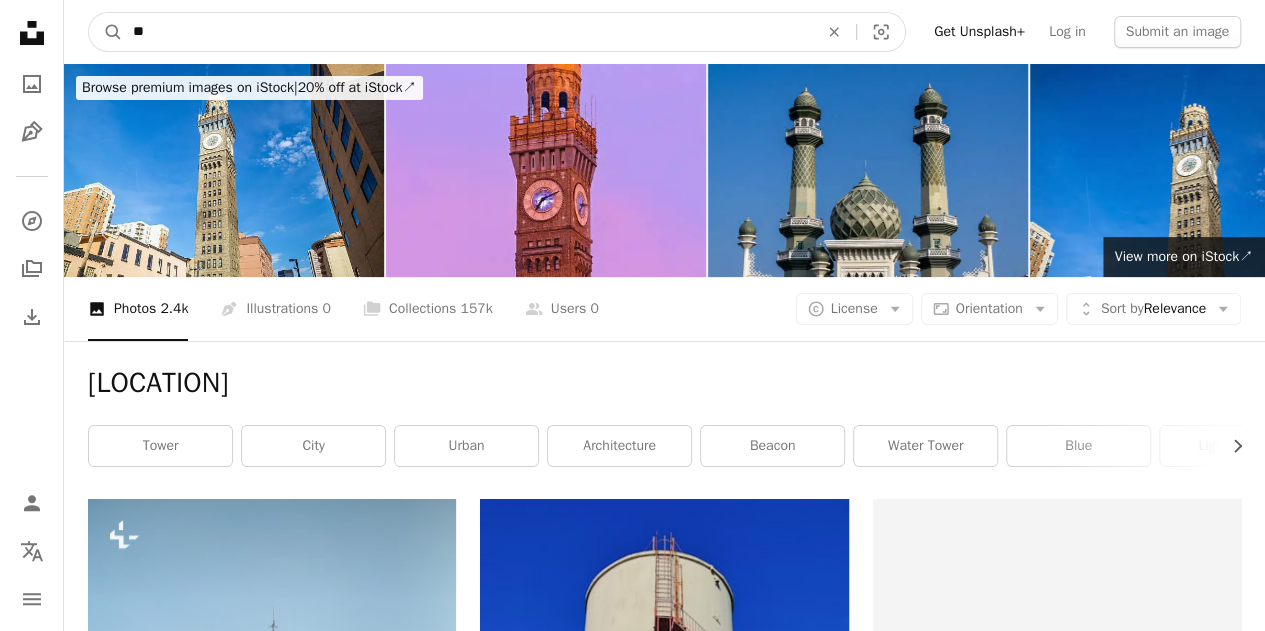 type on "*" 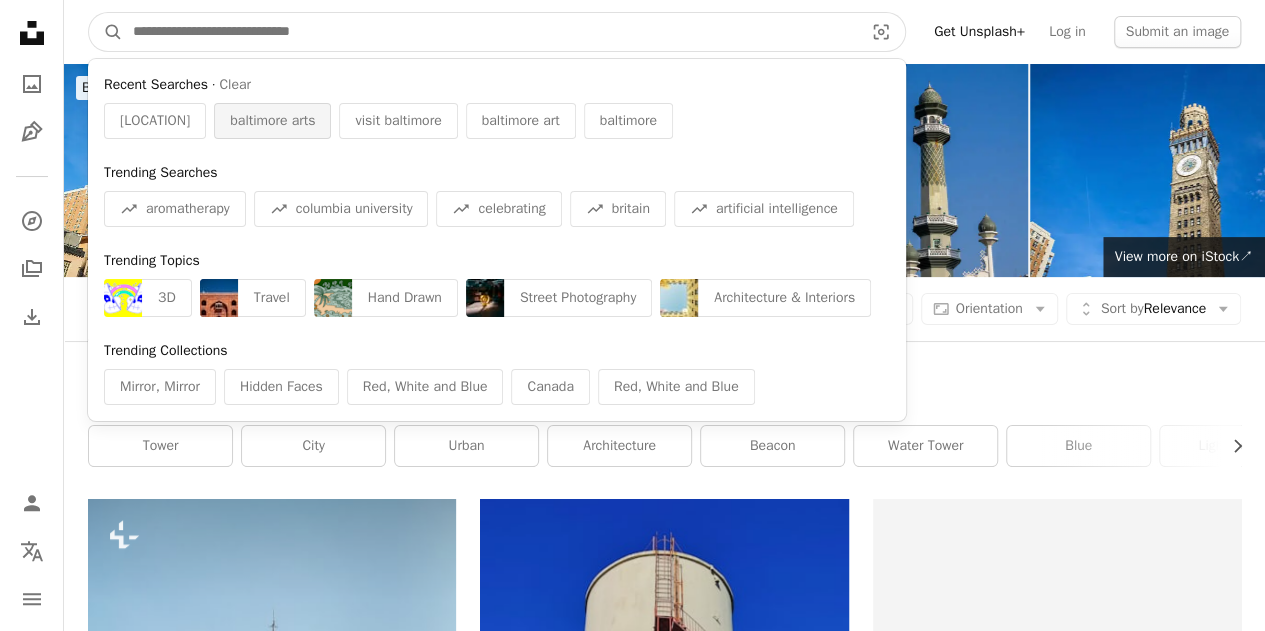 type 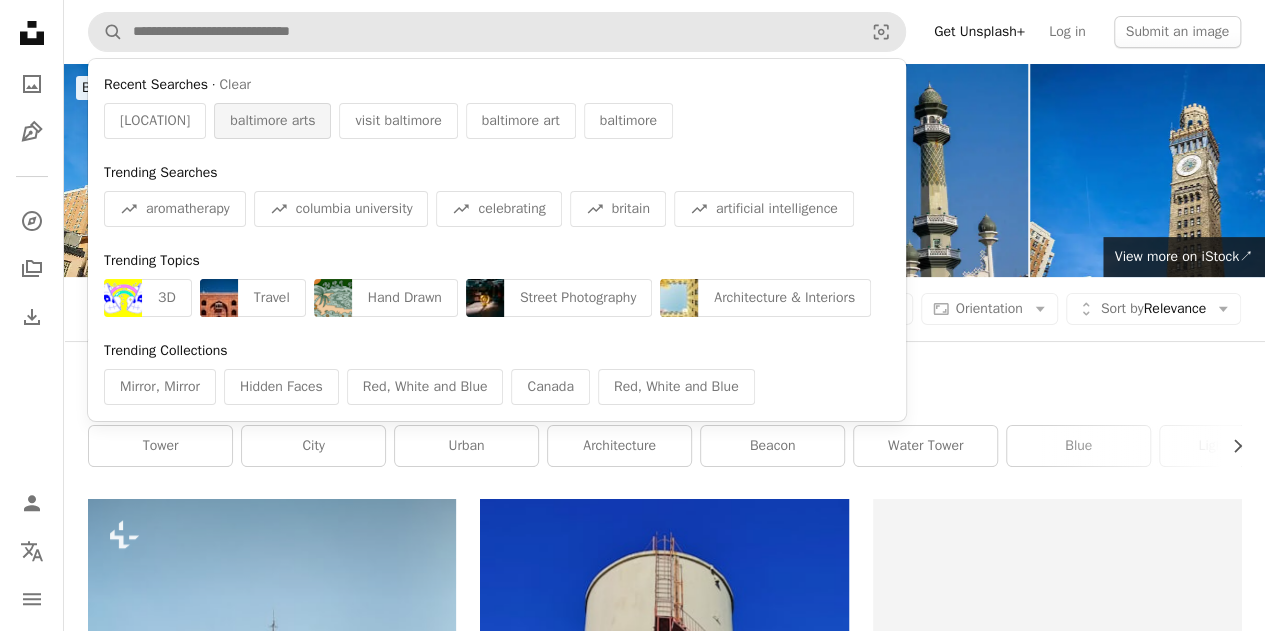 click on "baltimore arts" at bounding box center (272, 121) 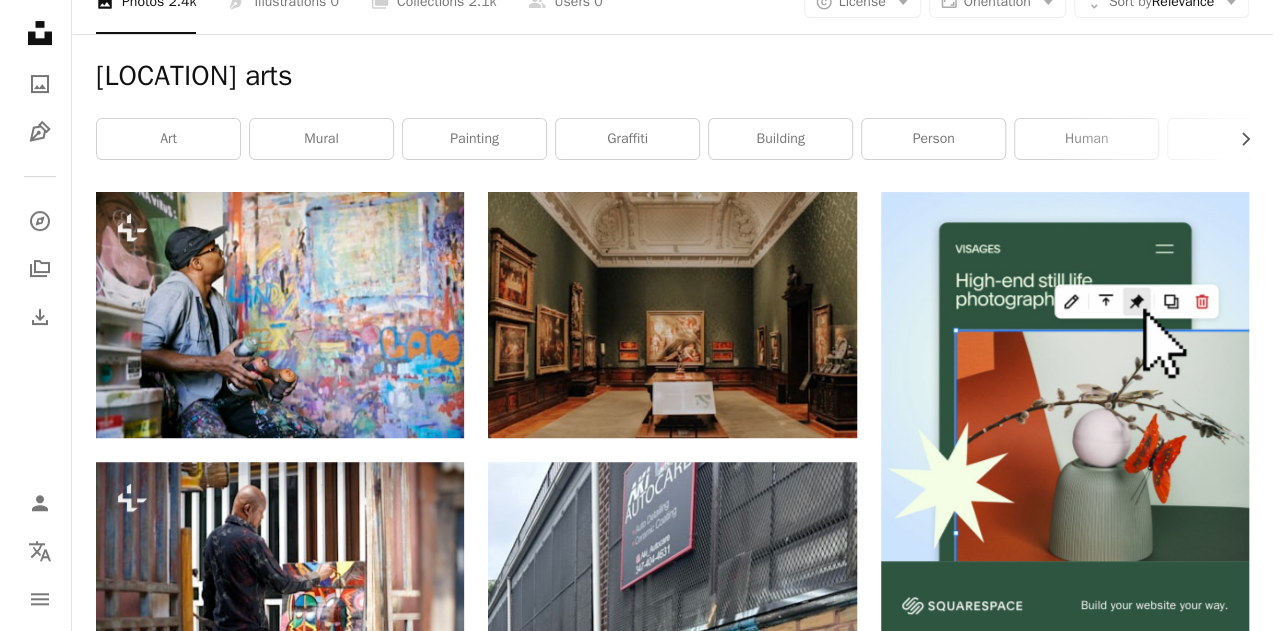 scroll, scrollTop: 298, scrollLeft: 0, axis: vertical 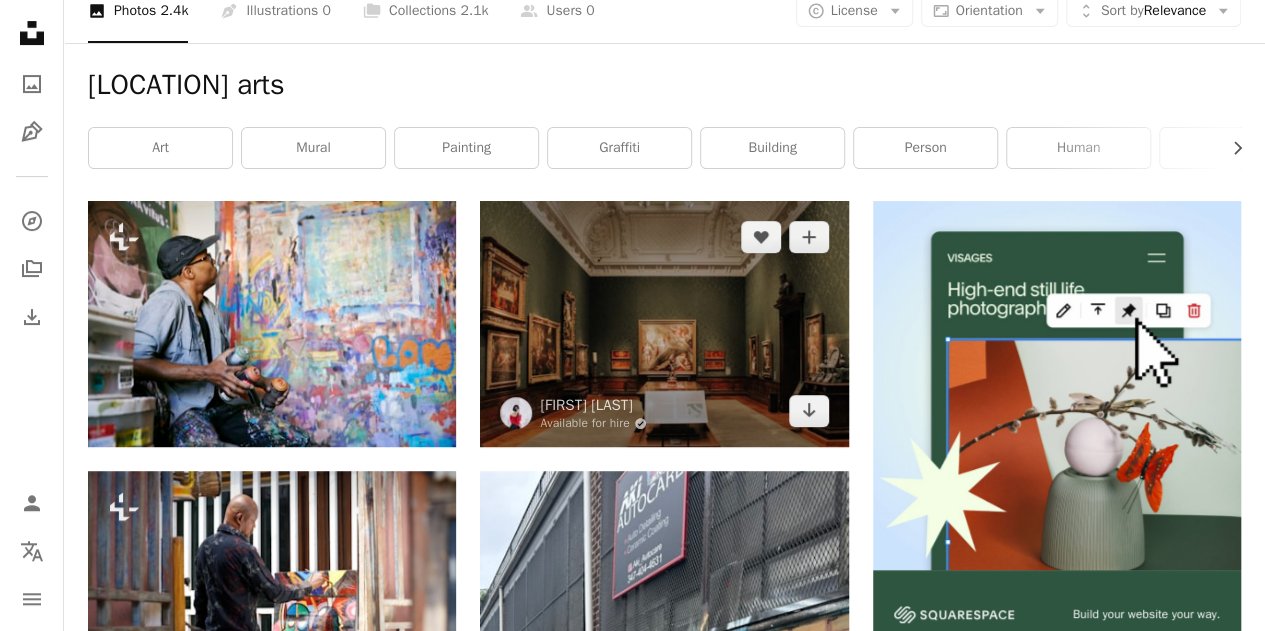 click at bounding box center (664, 324) 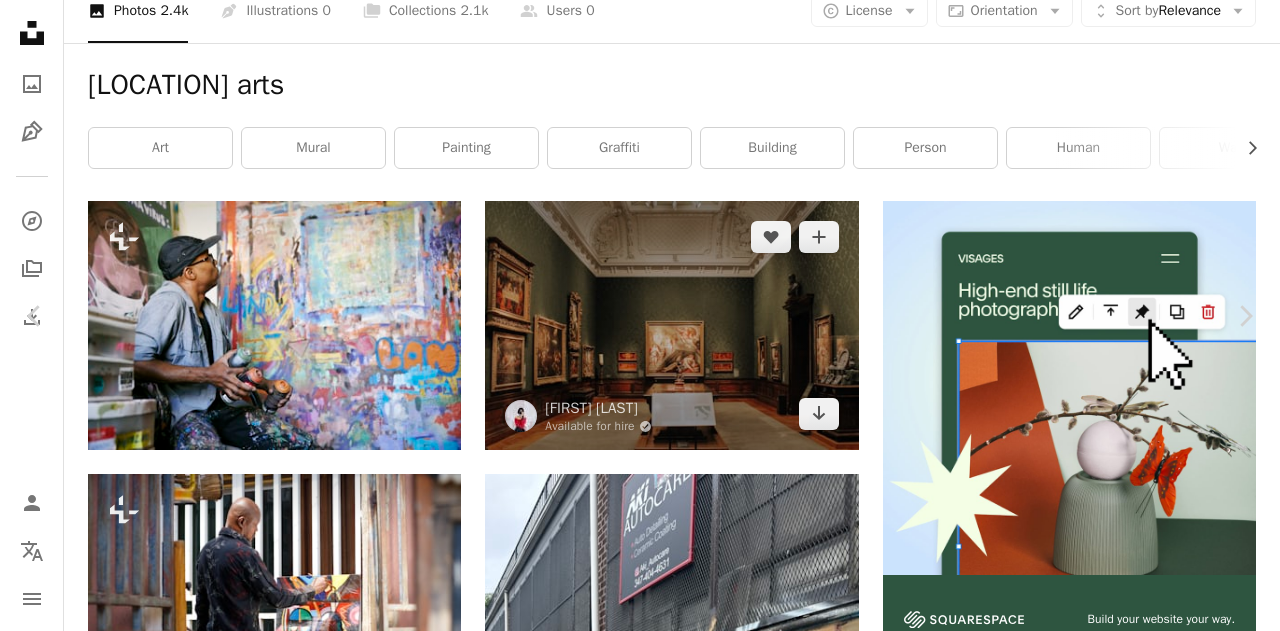 scroll, scrollTop: 0, scrollLeft: 0, axis: both 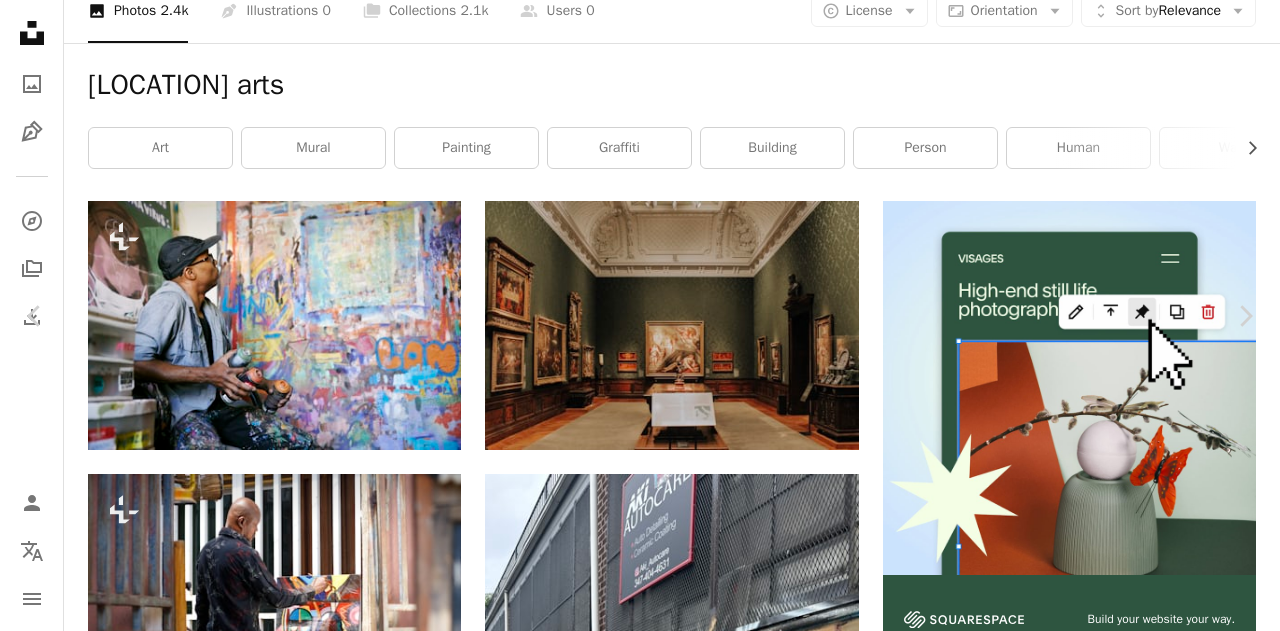 click on "Download free" at bounding box center [1081, 4395] 